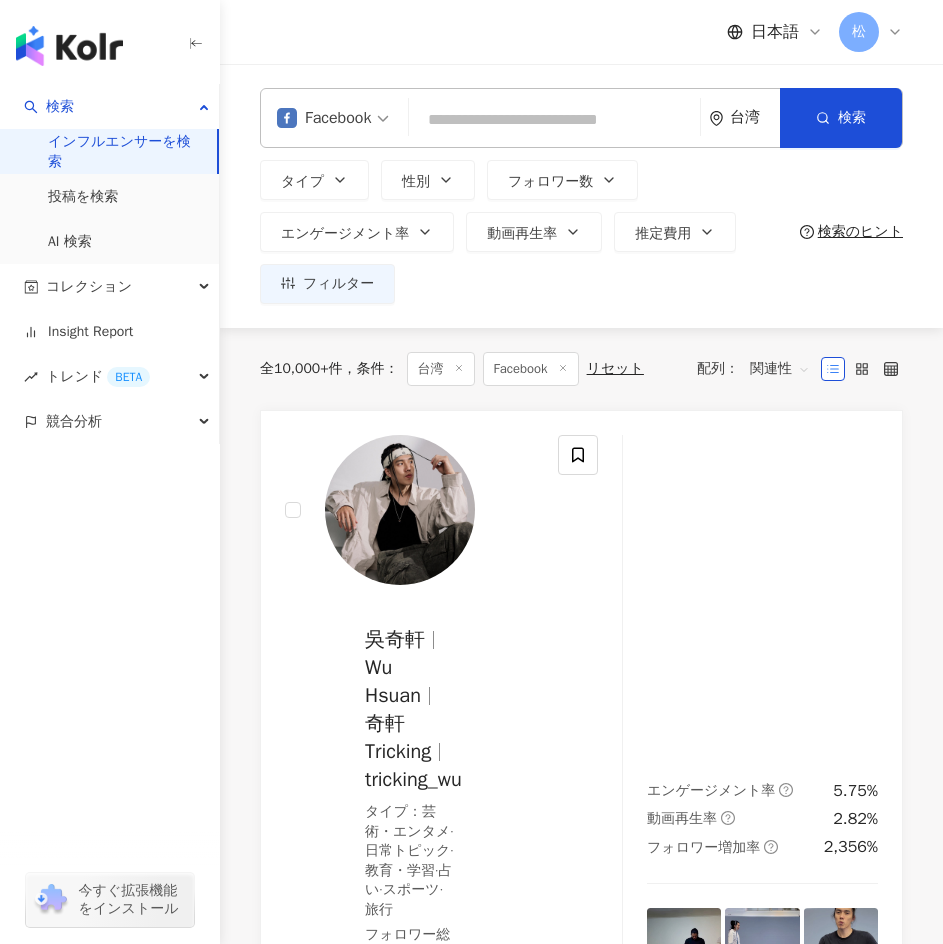scroll, scrollTop: 0, scrollLeft: 0, axis: both 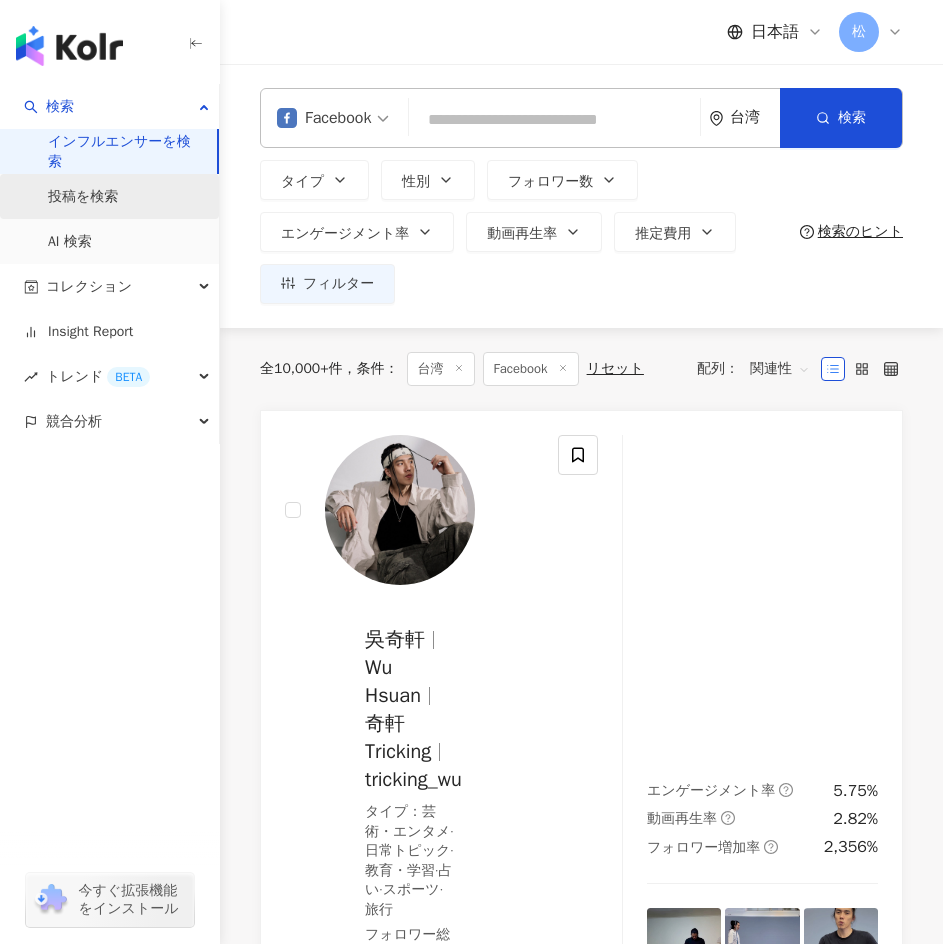 click on "投稿を検索" at bounding box center (83, 197) 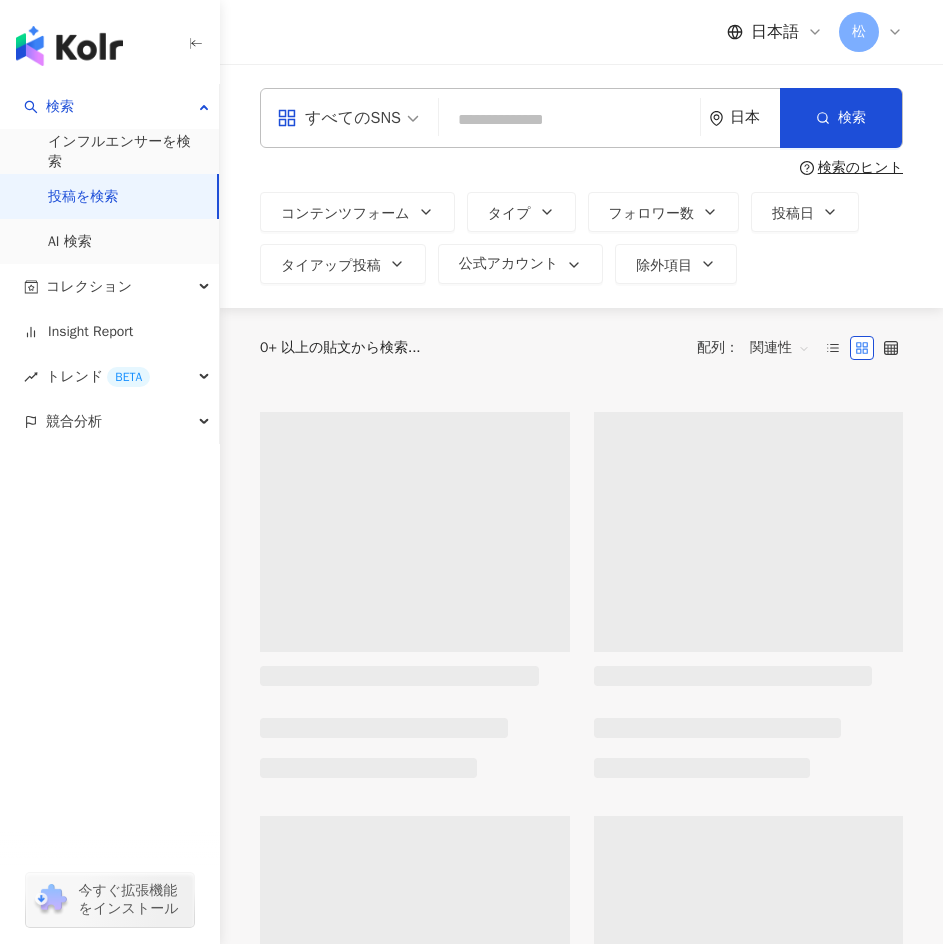 click at bounding box center (569, 119) 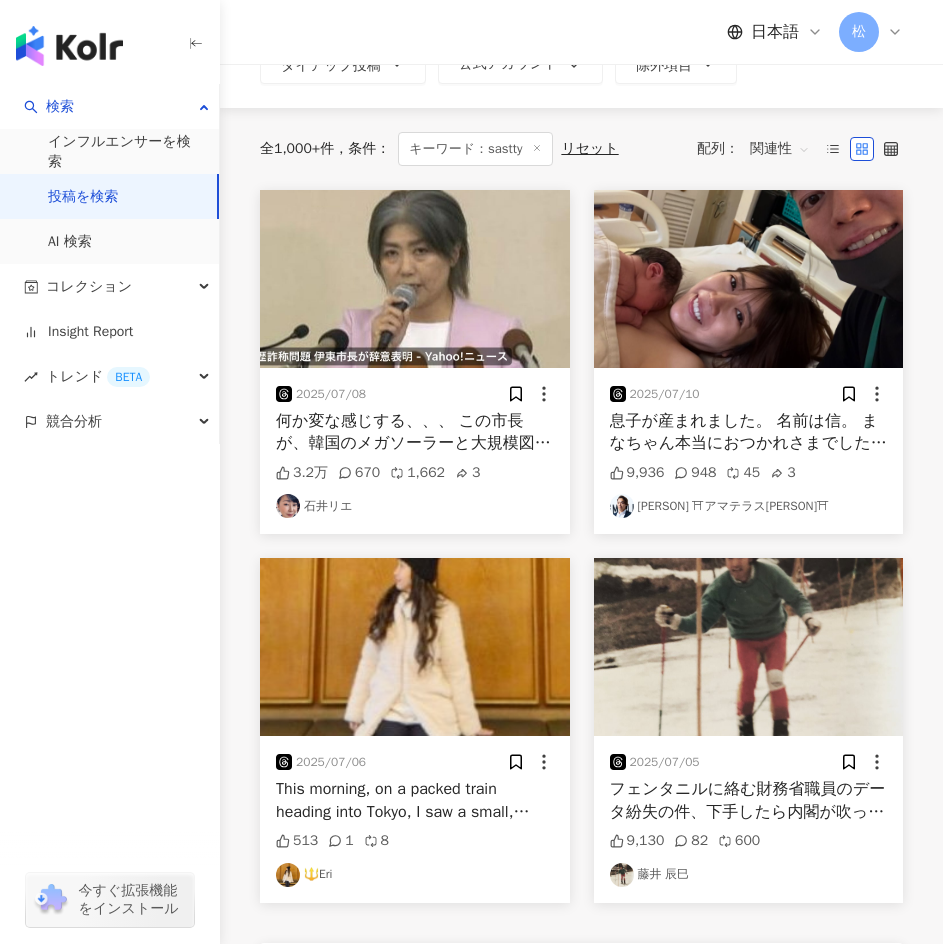scroll, scrollTop: 500, scrollLeft: 0, axis: vertical 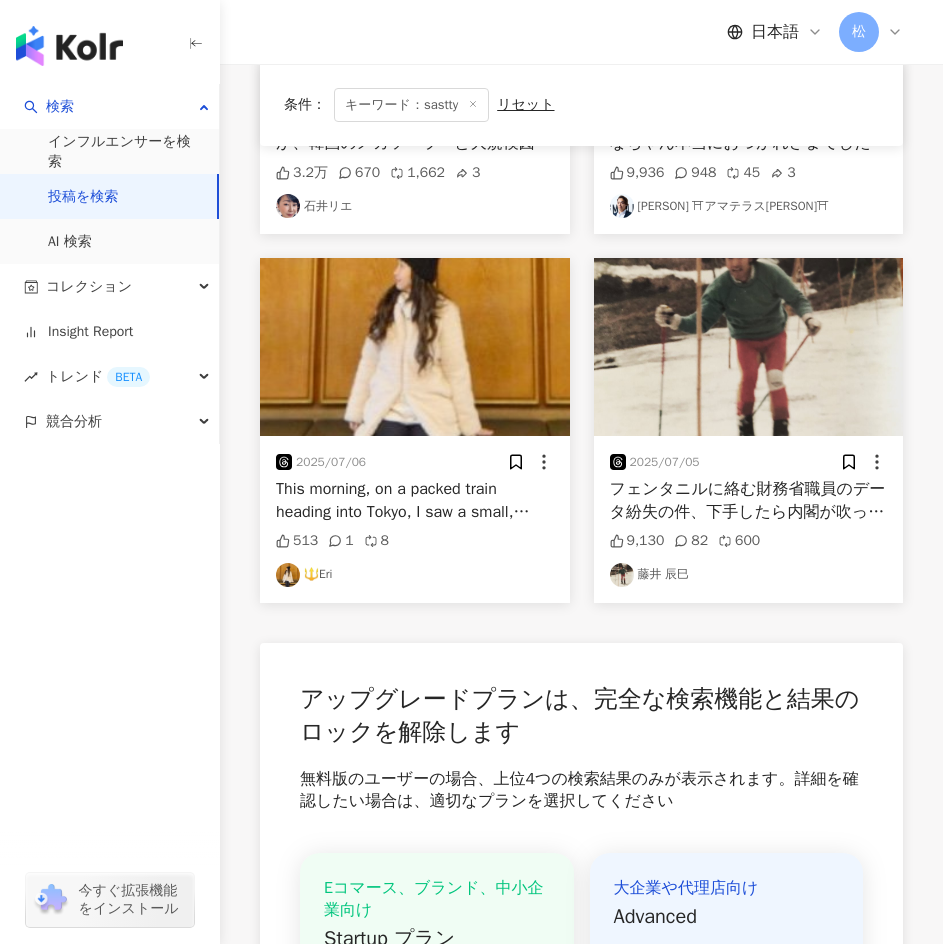 click on "日本語" at bounding box center [775, 32] 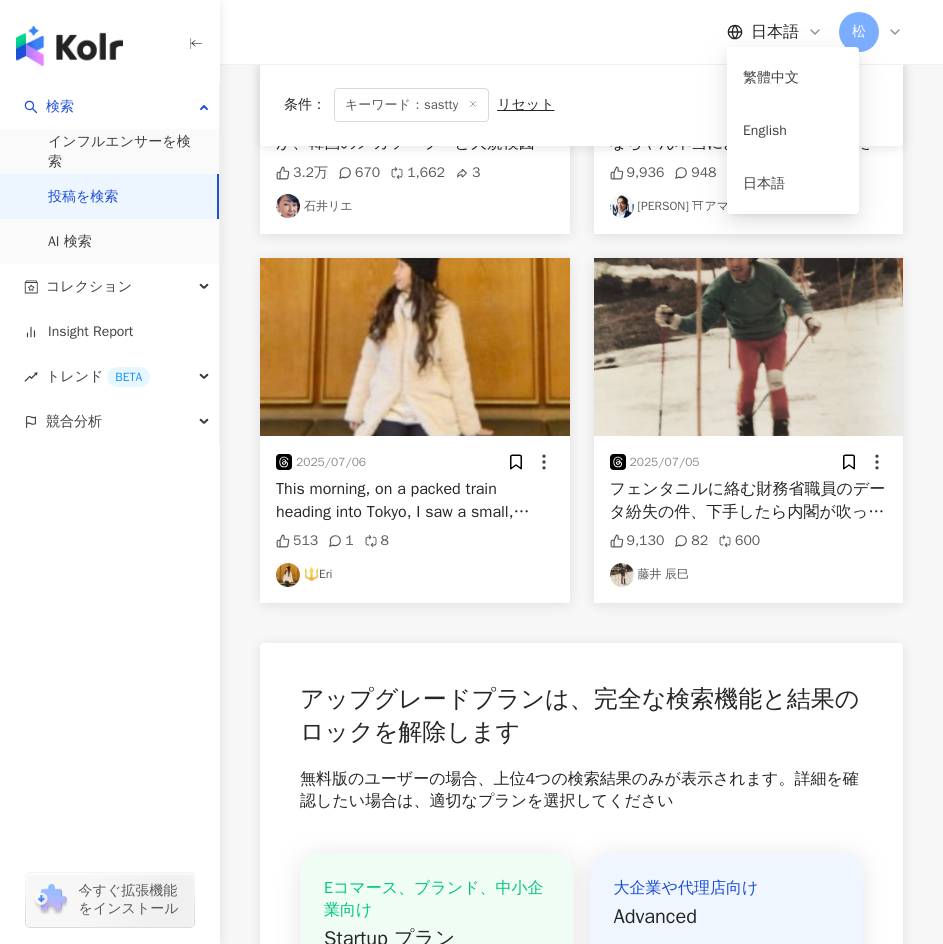 click on "日本語 松" at bounding box center (581, 32) 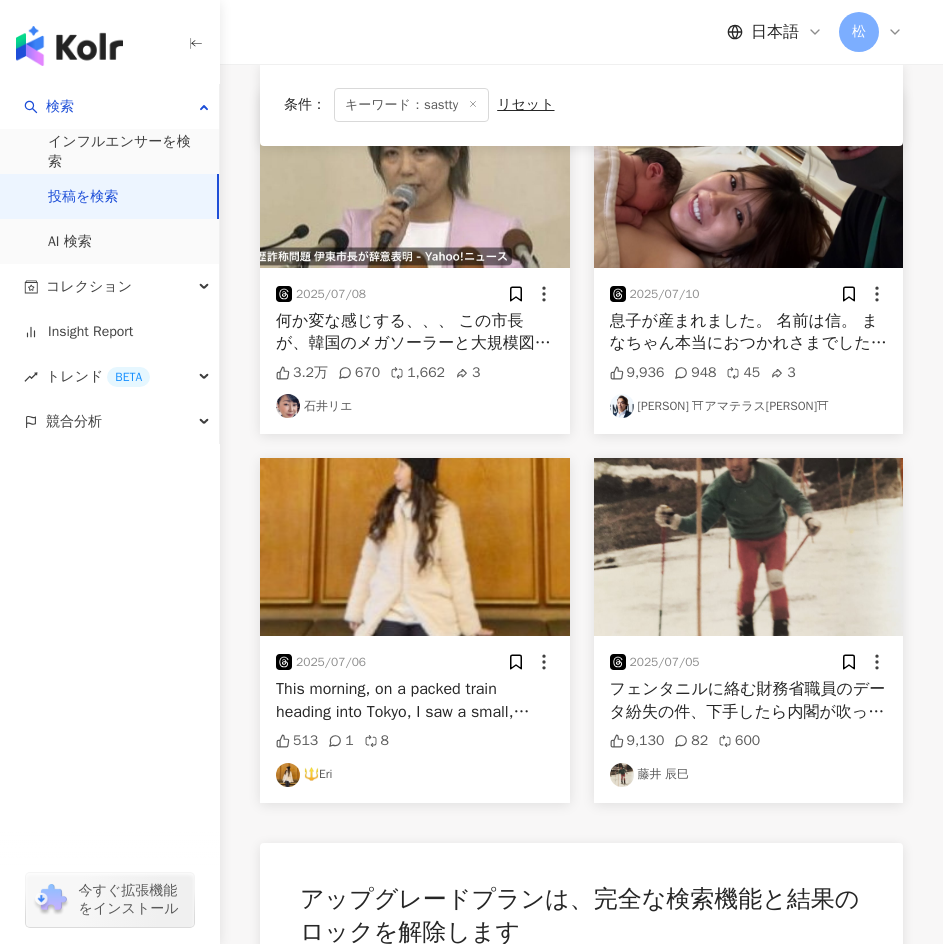 scroll, scrollTop: 0, scrollLeft: 0, axis: both 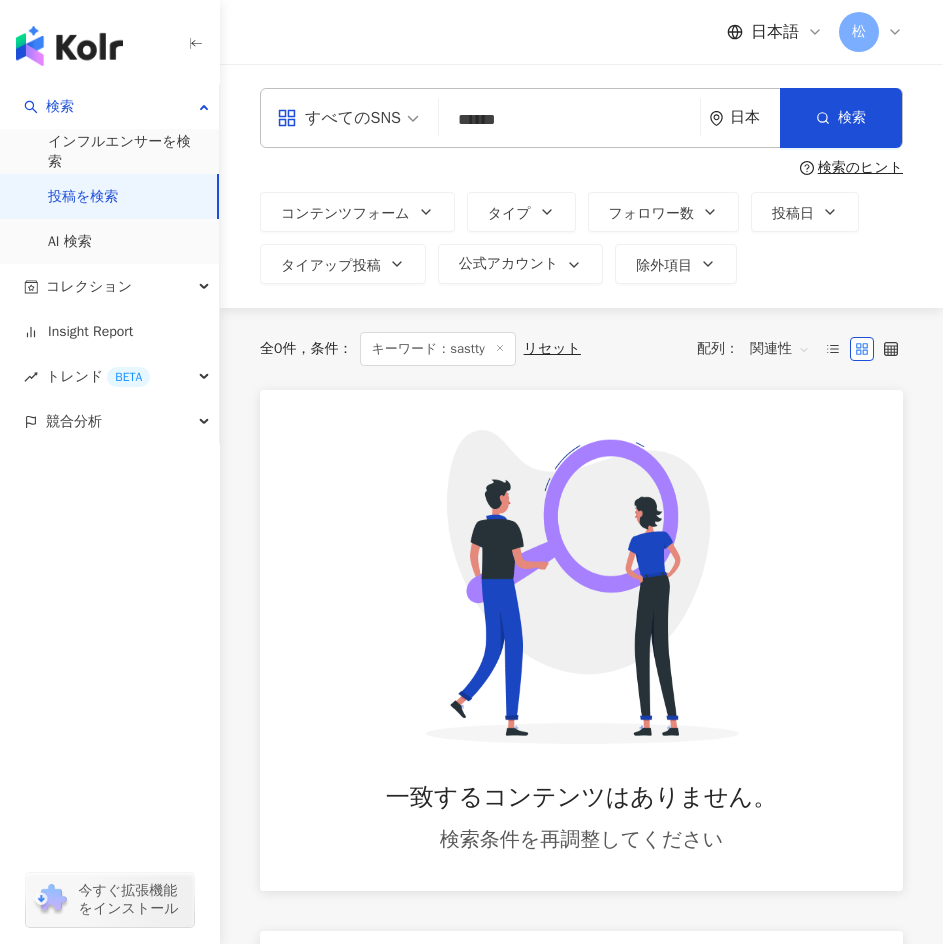 click on "日本" at bounding box center (744, 118) 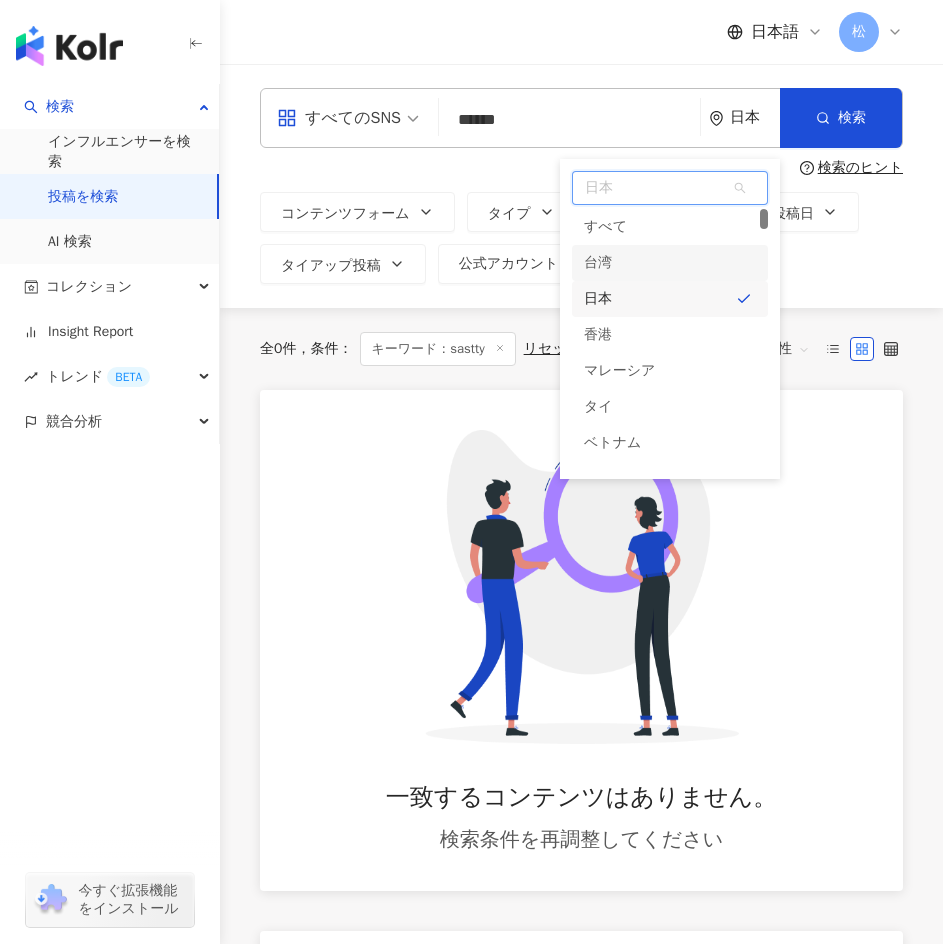 click on "台湾" at bounding box center [670, 263] 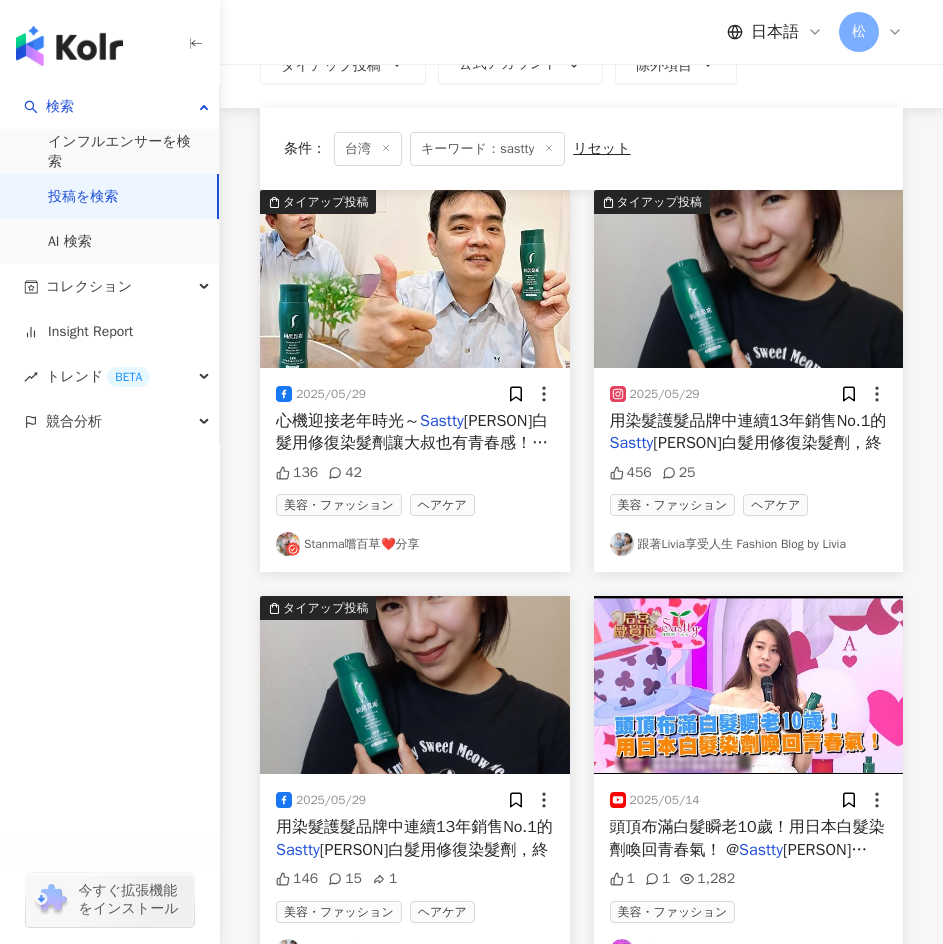 scroll, scrollTop: 300, scrollLeft: 0, axis: vertical 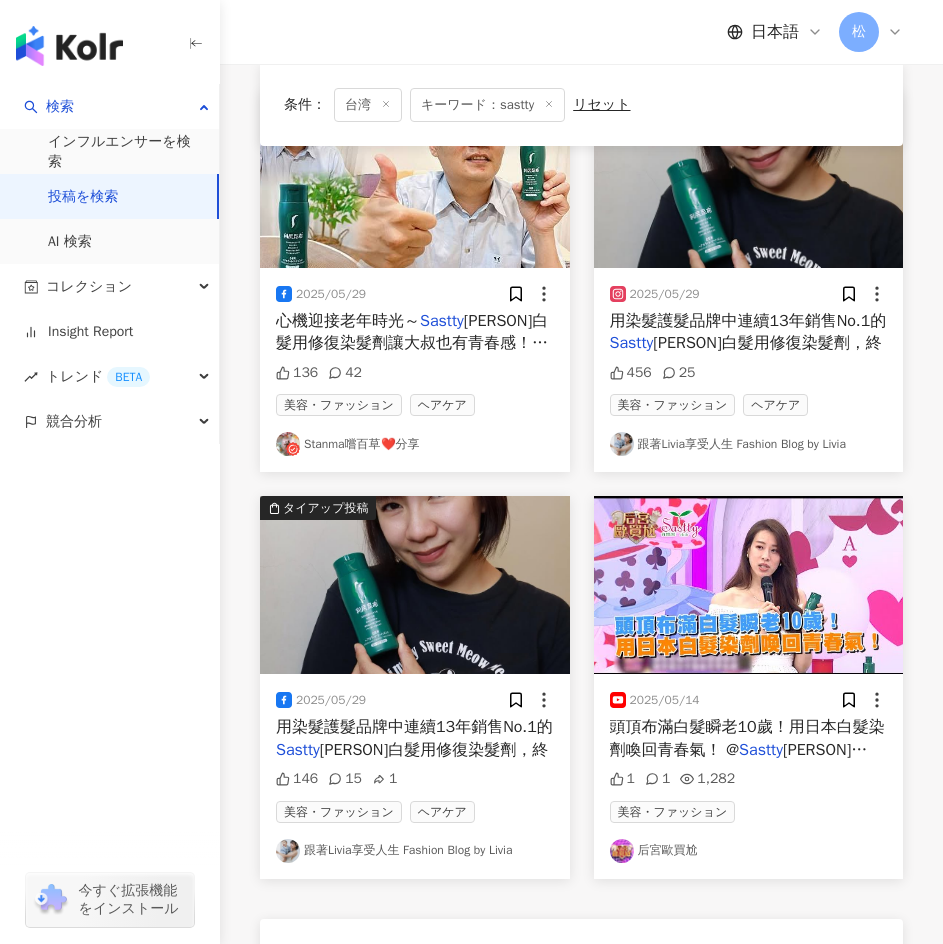 click on "Sastty" at bounding box center [632, 343] 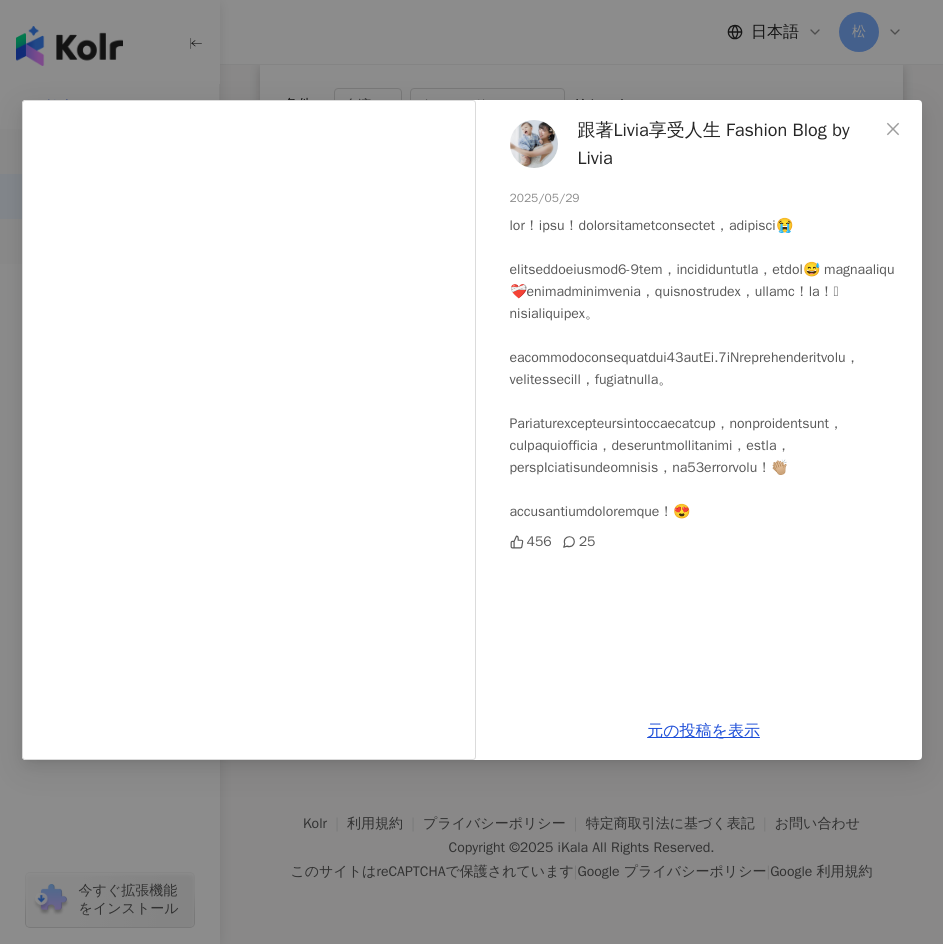 scroll, scrollTop: 754, scrollLeft: 0, axis: vertical 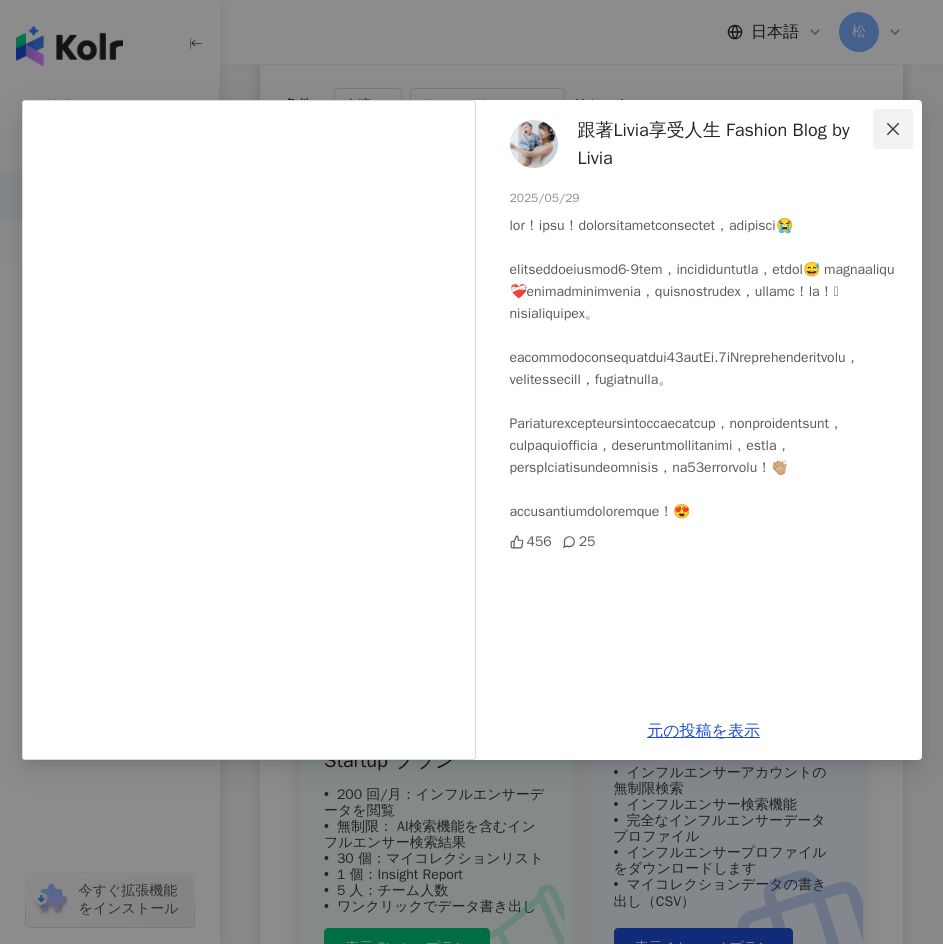 click 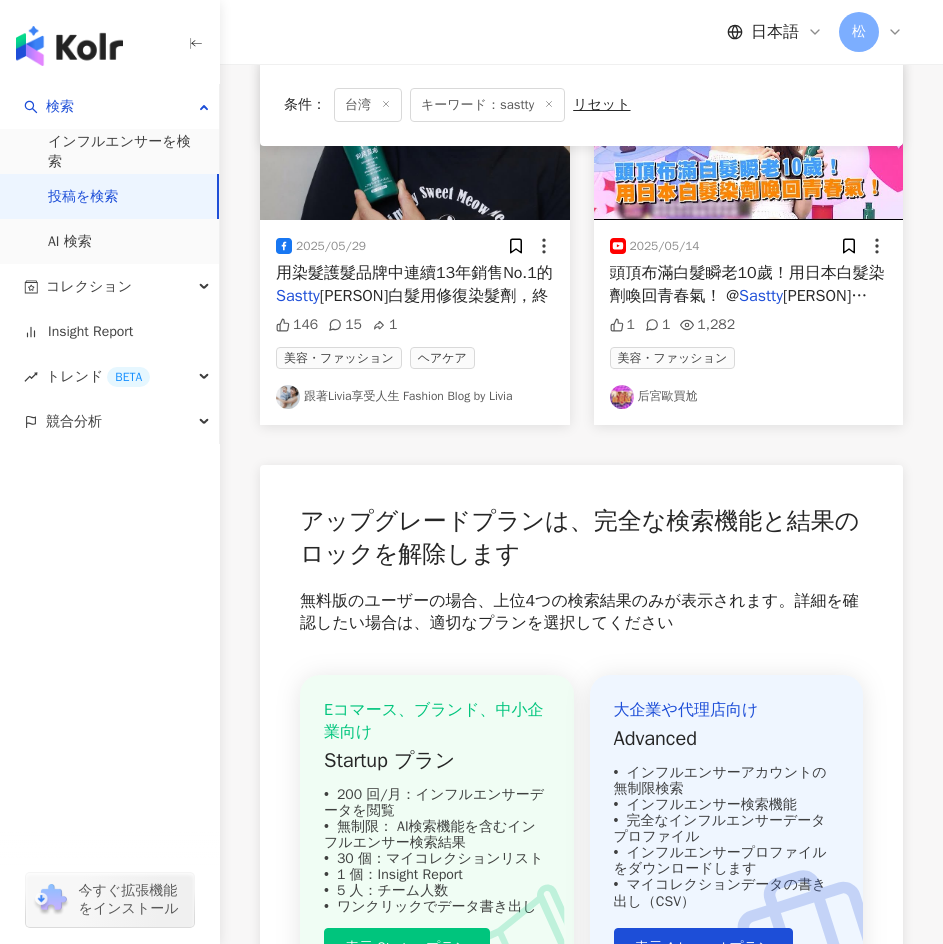scroll, scrollTop: 654, scrollLeft: 0, axis: vertical 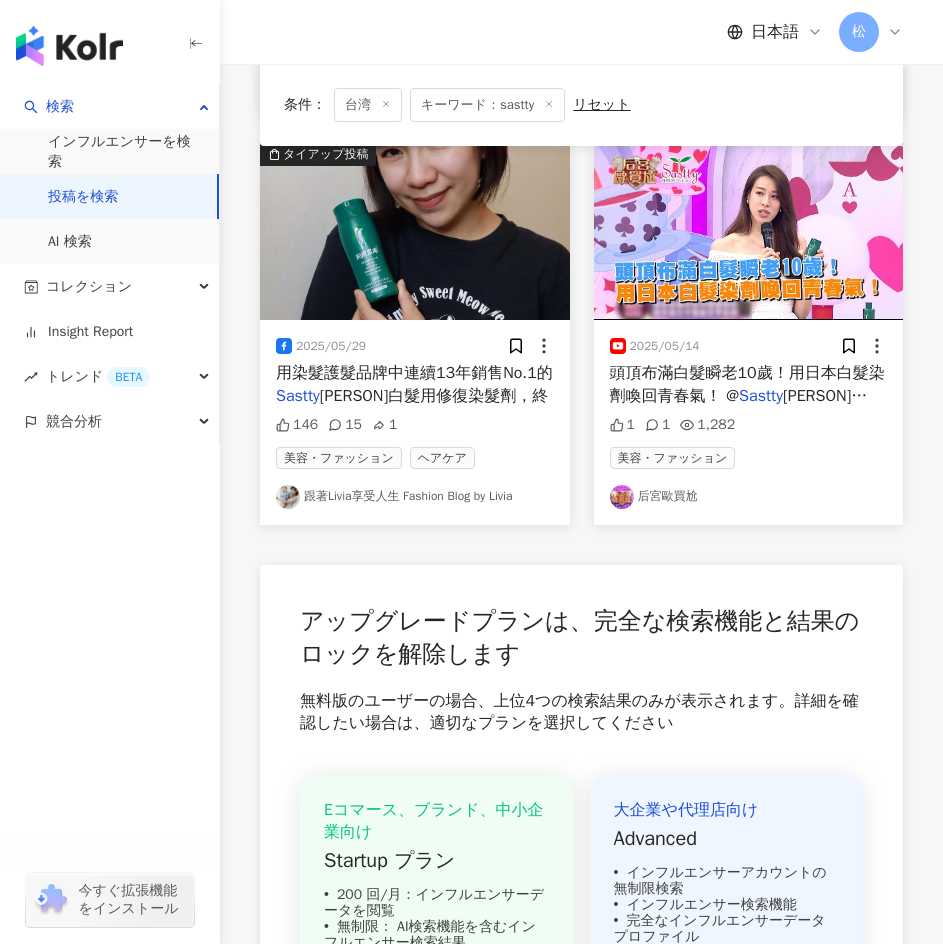 click on "用染髮護髮品牌中連續13年銷售No.1的" at bounding box center [414, 373] 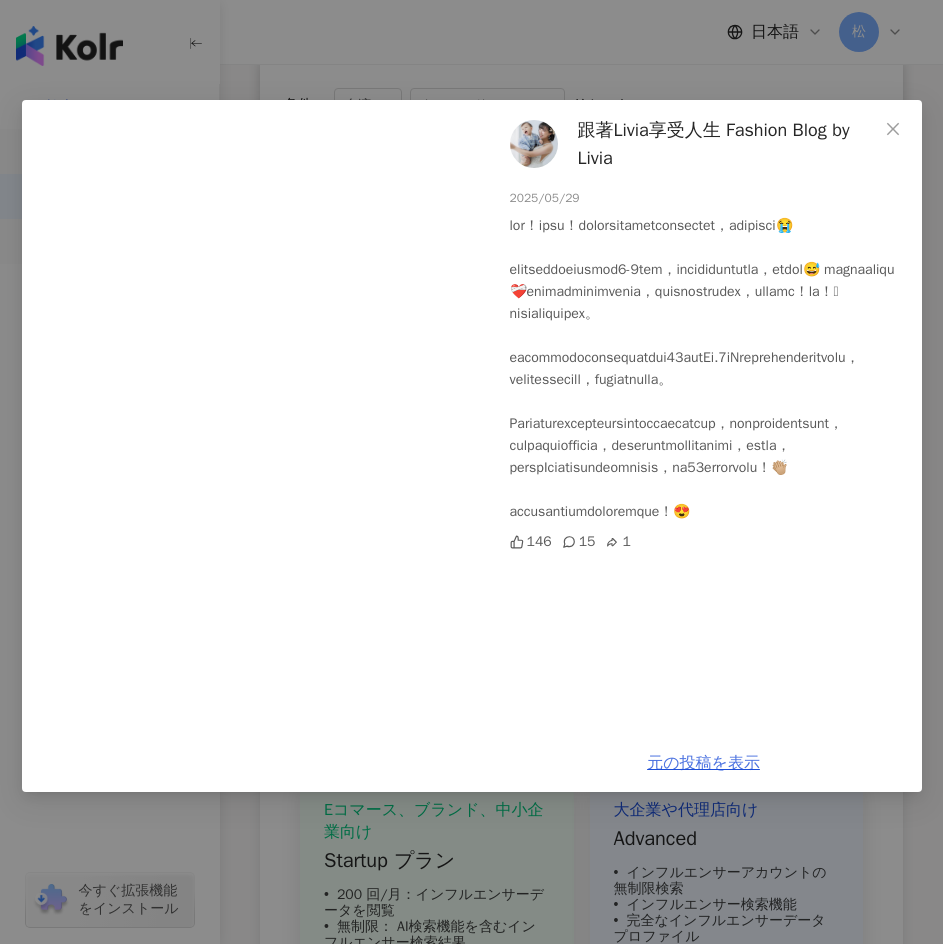 click on "跟著[PERSON]享受人生 Fashion Blog by [PERSON] [DATE] 146 15 1 元の投稿を表示" at bounding box center [704, 446] 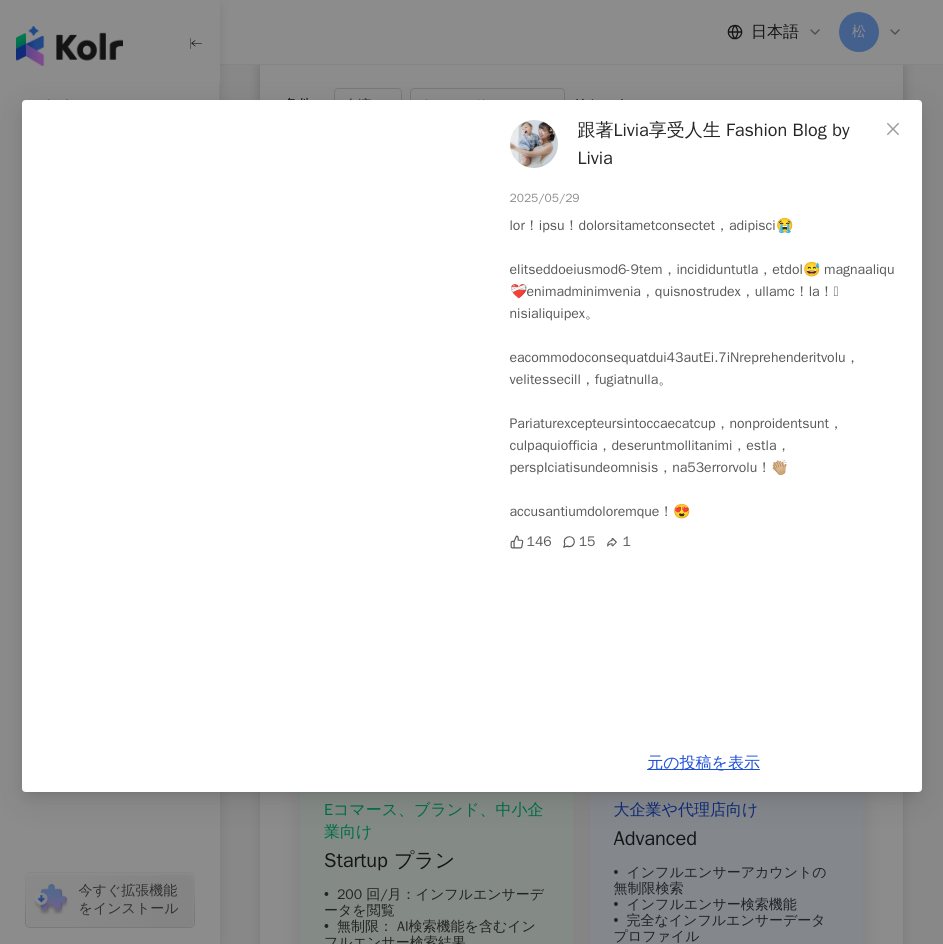 scroll, scrollTop: 680, scrollLeft: 0, axis: vertical 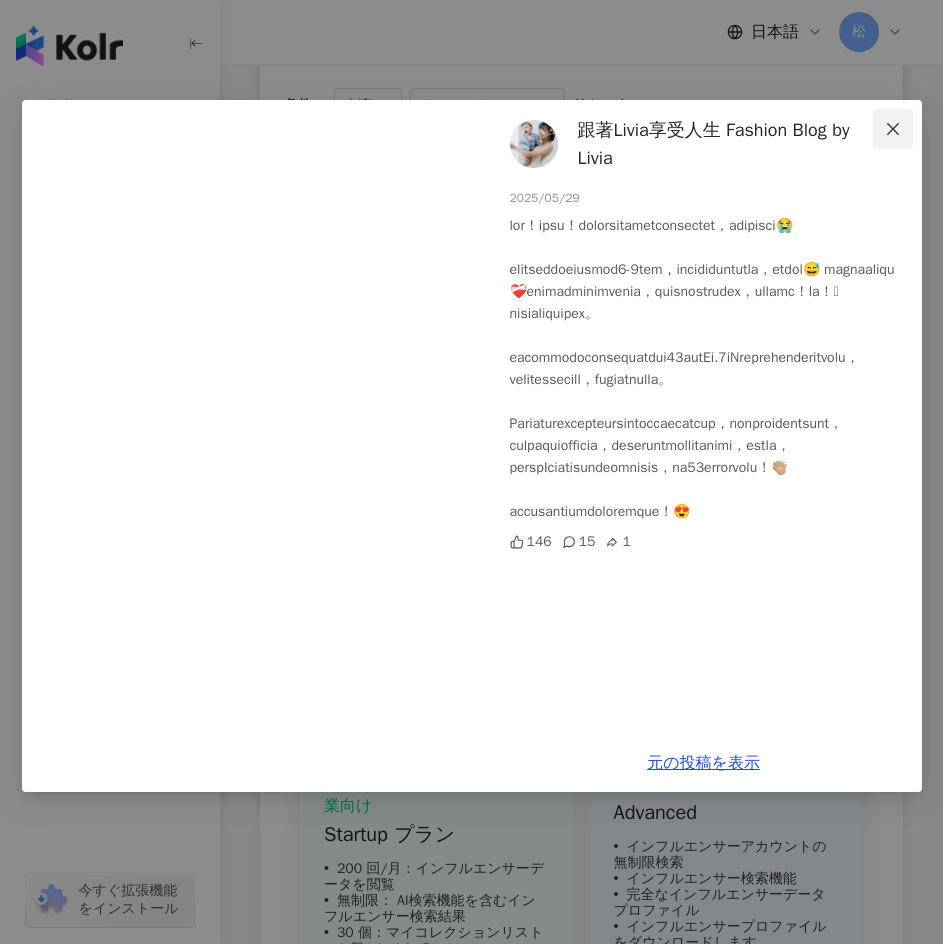 click 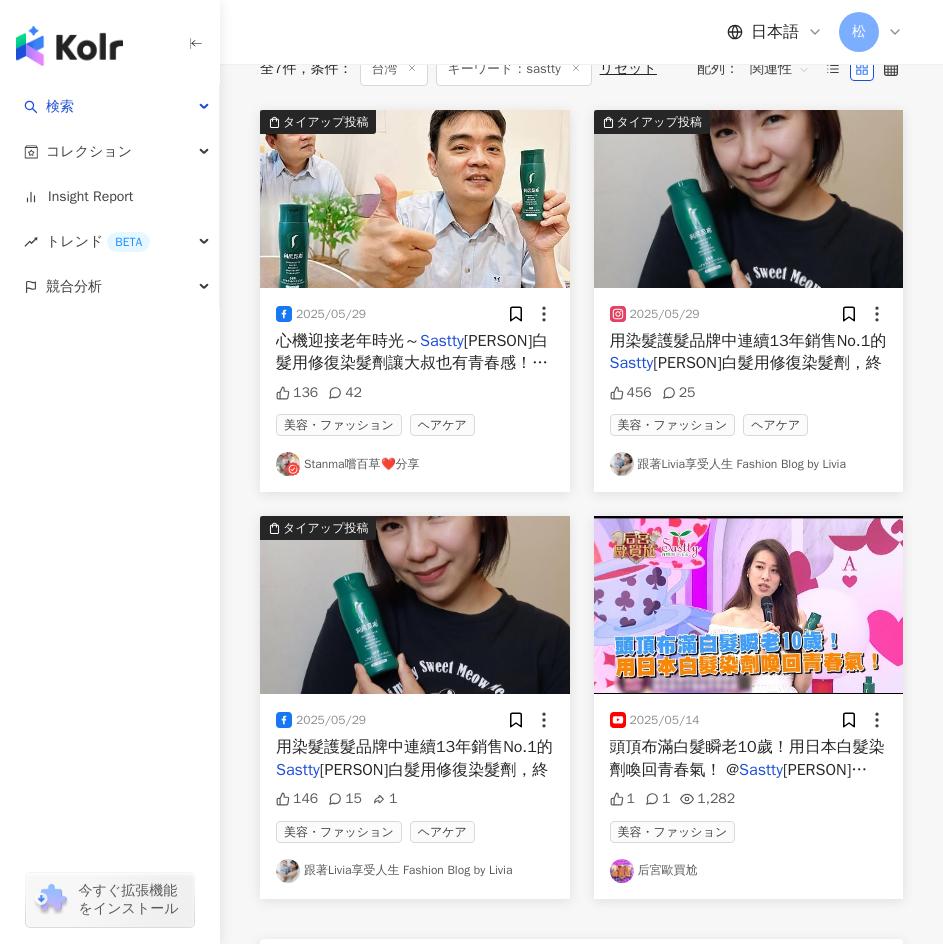 scroll, scrollTop: 0, scrollLeft: 0, axis: both 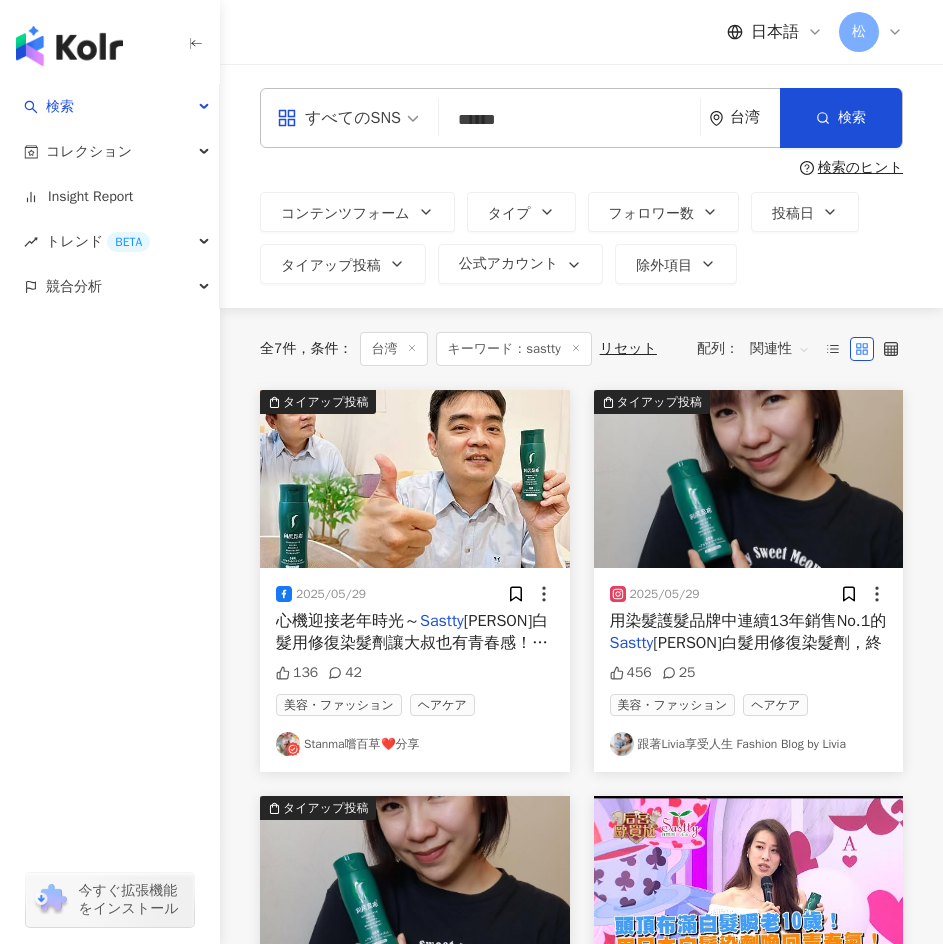 click on "******" at bounding box center [569, 119] 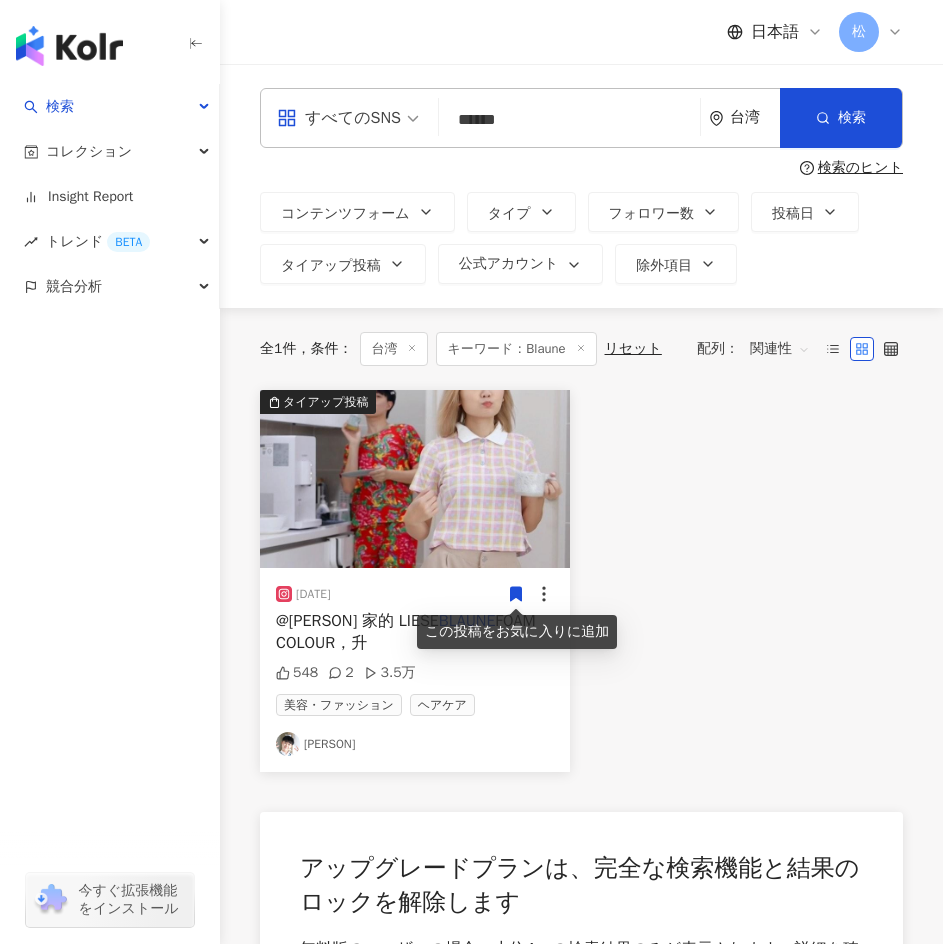 click on "[DATE]
@[PERSON] 家的 LIESE  BLAUNE  FOAM COLOUR，升 548 2 3.5万 美容・ファッション ヘアケア [PERSON]" at bounding box center [415, 670] 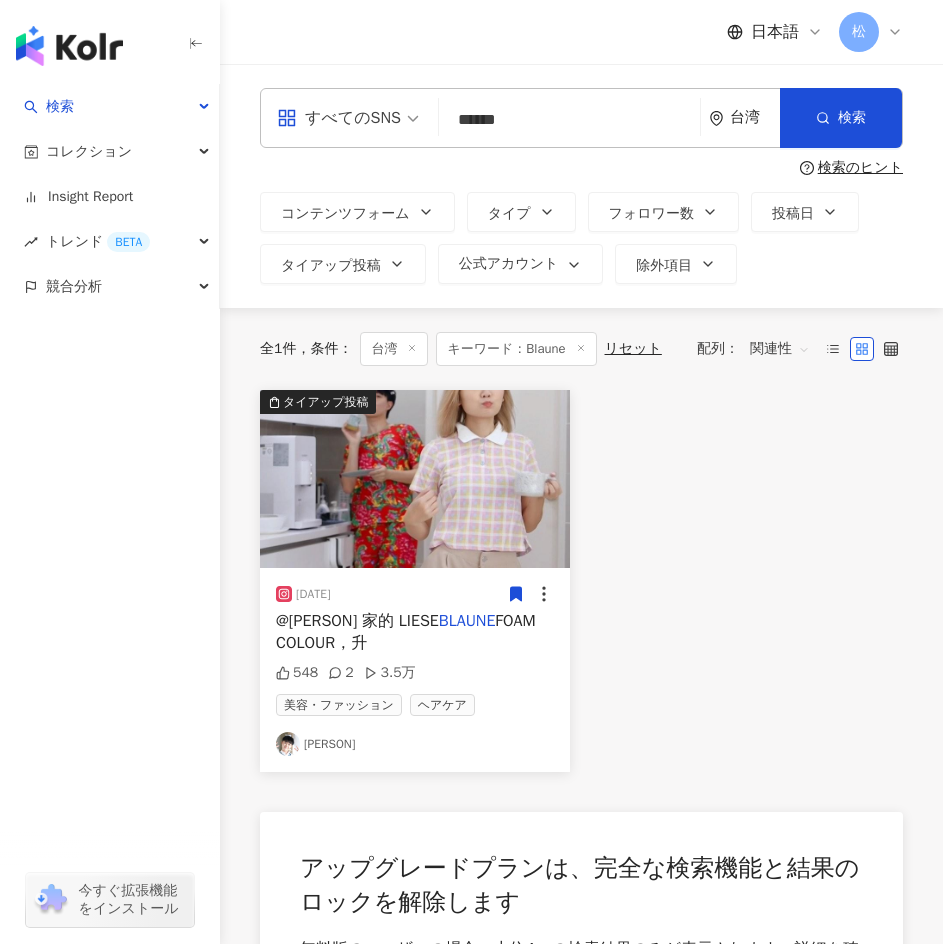 drag, startPoint x: 556, startPoint y: 130, endPoint x: 402, endPoint y: 127, distance: 154.02922 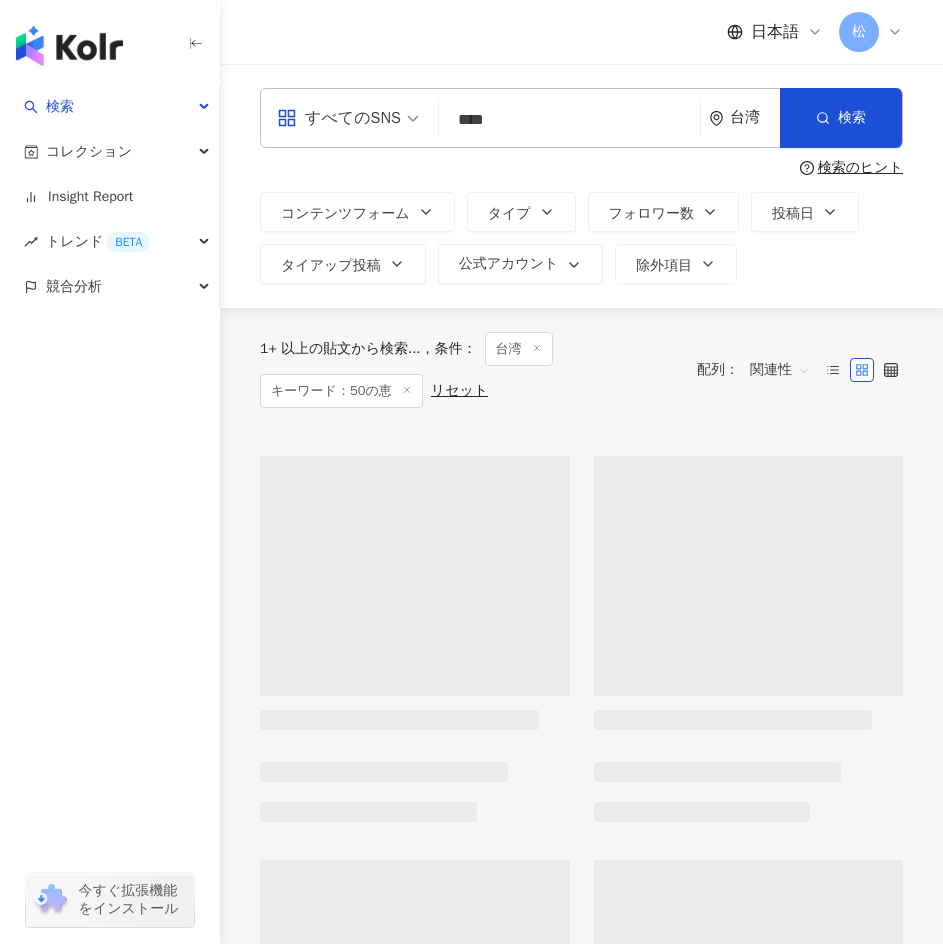 click on "****" at bounding box center (569, 119) 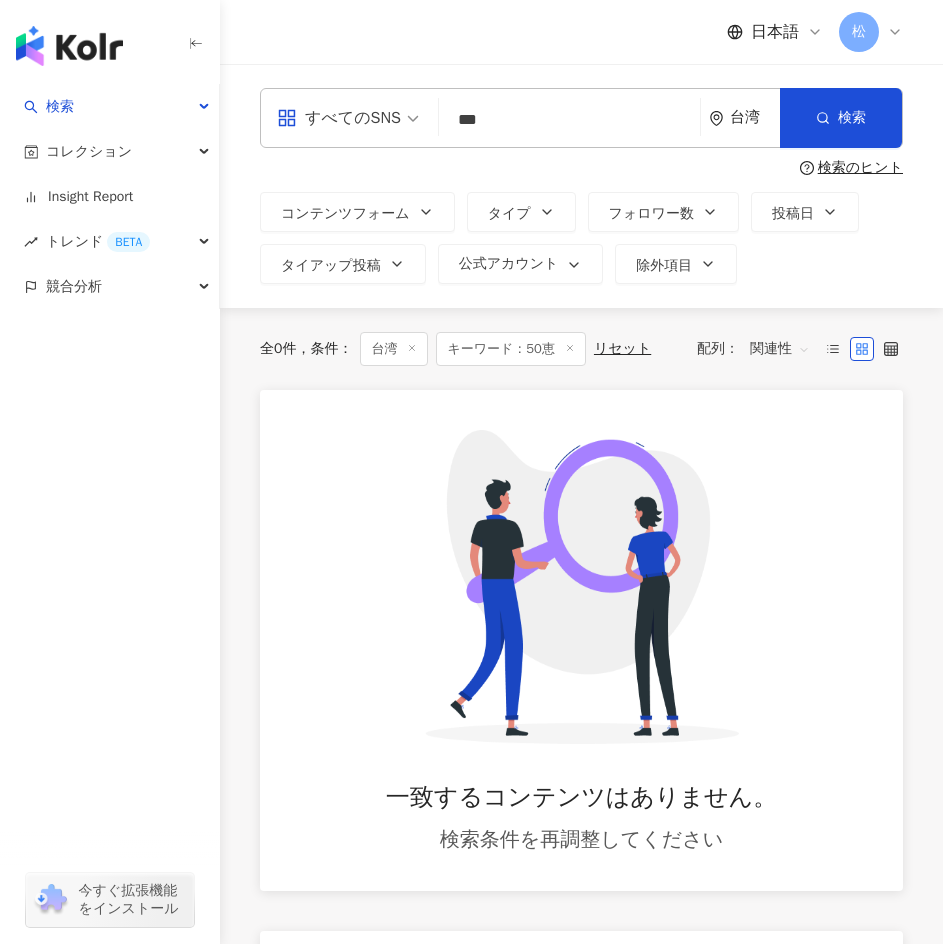 drag, startPoint x: 496, startPoint y: 116, endPoint x: 419, endPoint y: 128, distance: 77.92946 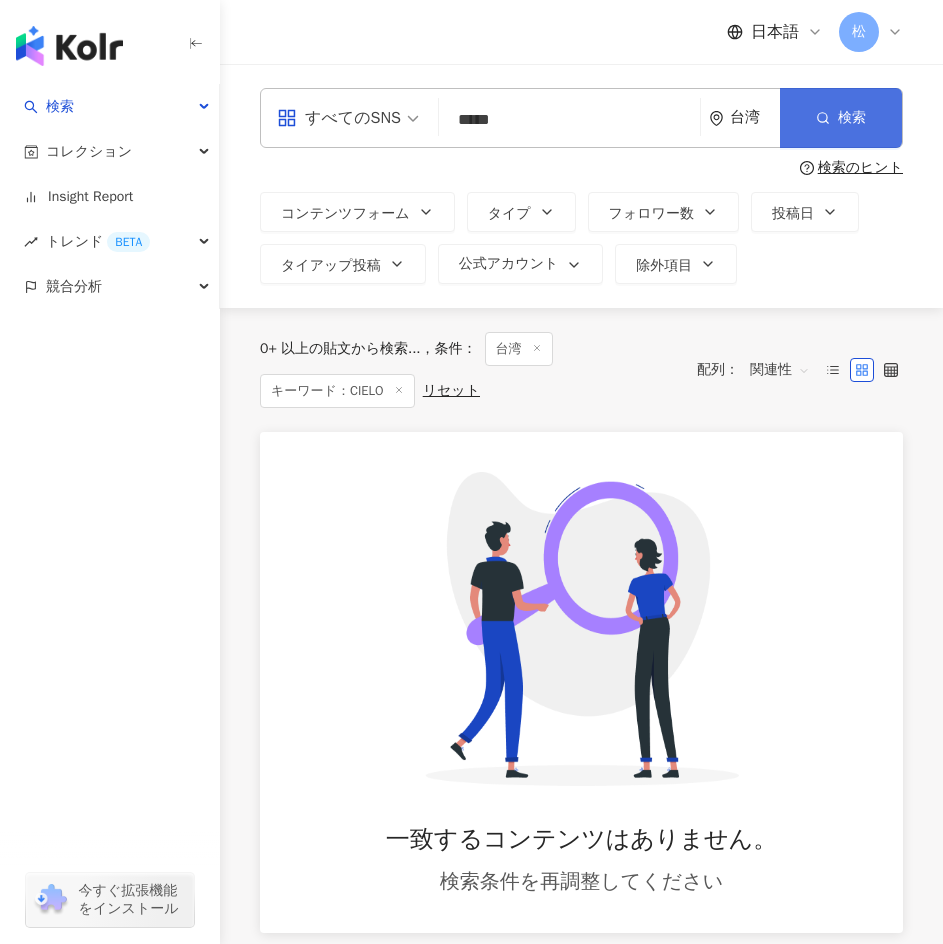 click on "検索" at bounding box center [841, 118] 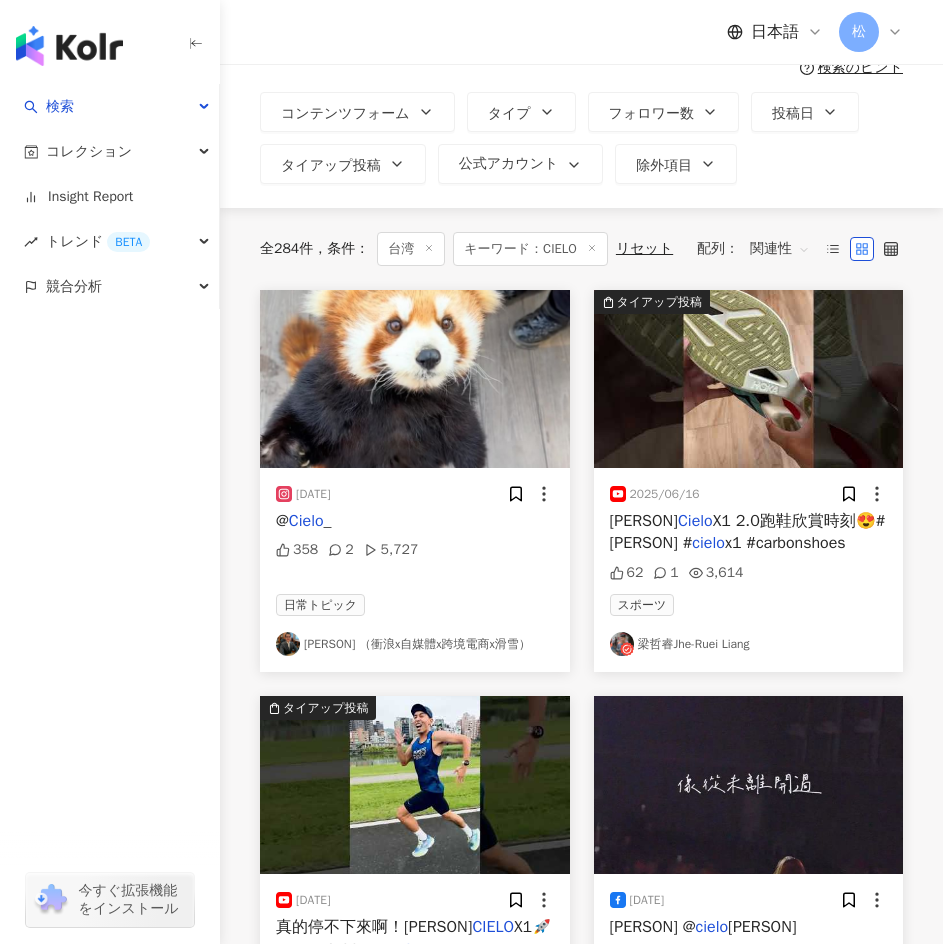 scroll, scrollTop: 0, scrollLeft: 0, axis: both 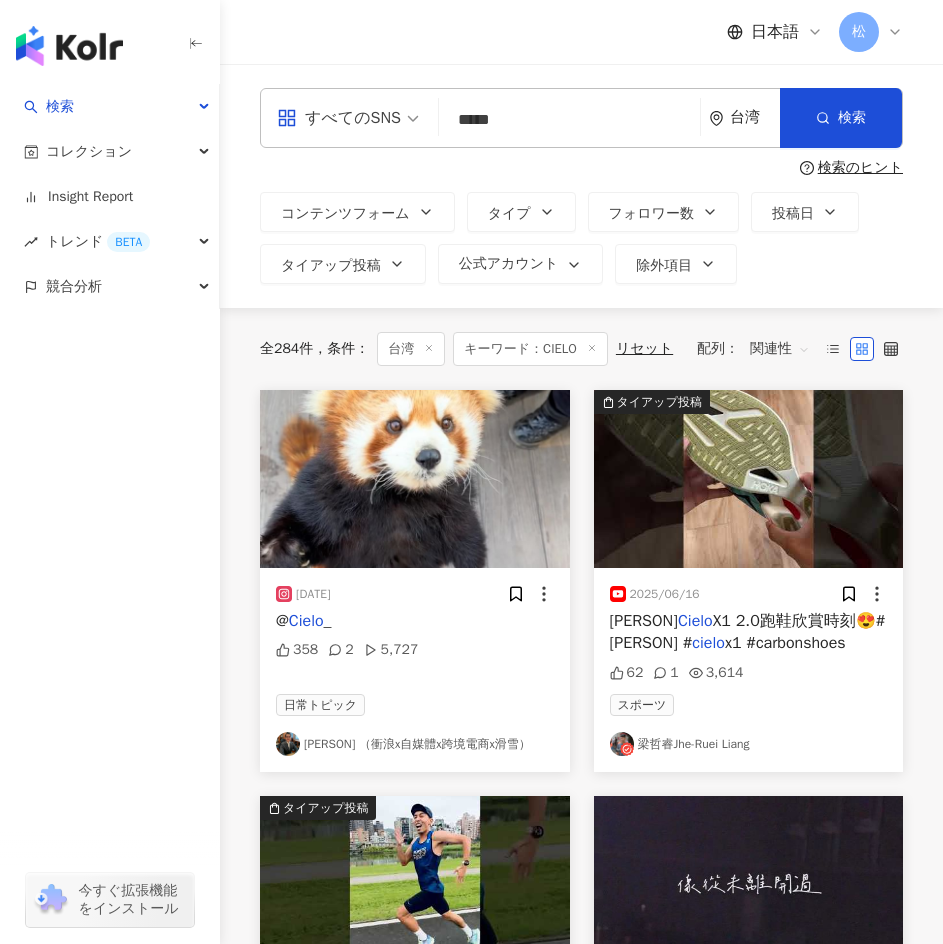 drag, startPoint x: 515, startPoint y: 123, endPoint x: 439, endPoint y: 134, distance: 76.79192 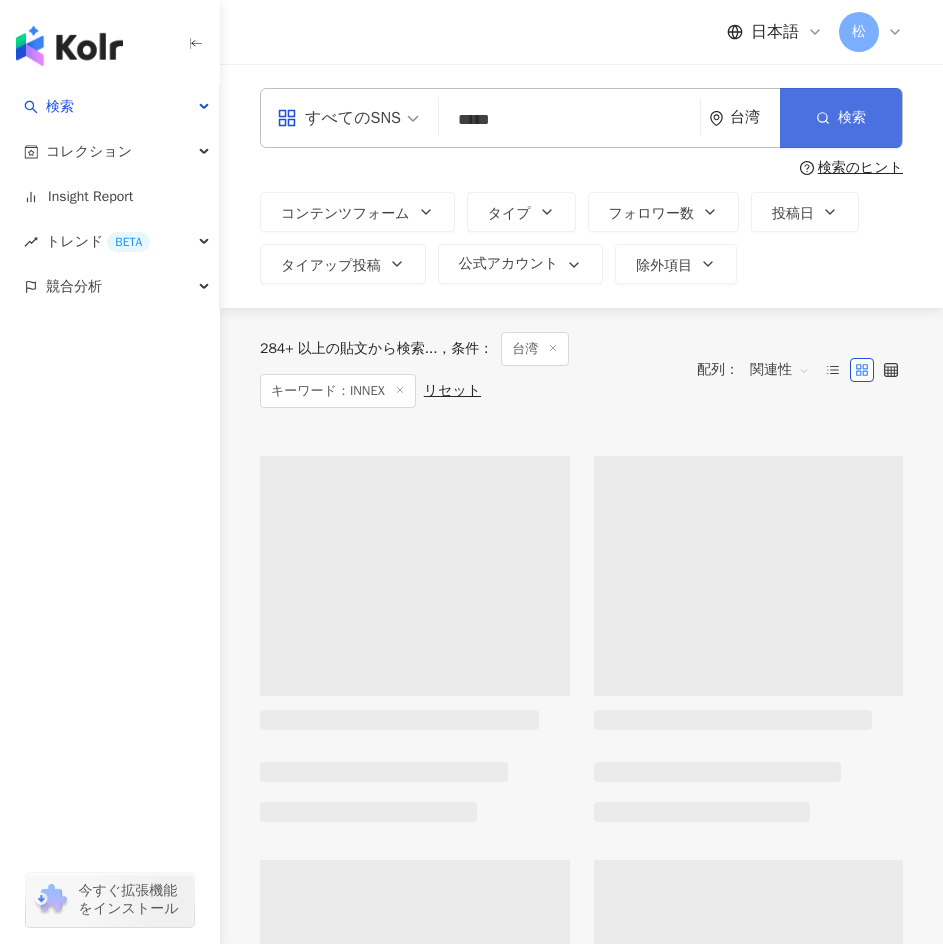 click on "検索" at bounding box center (841, 118) 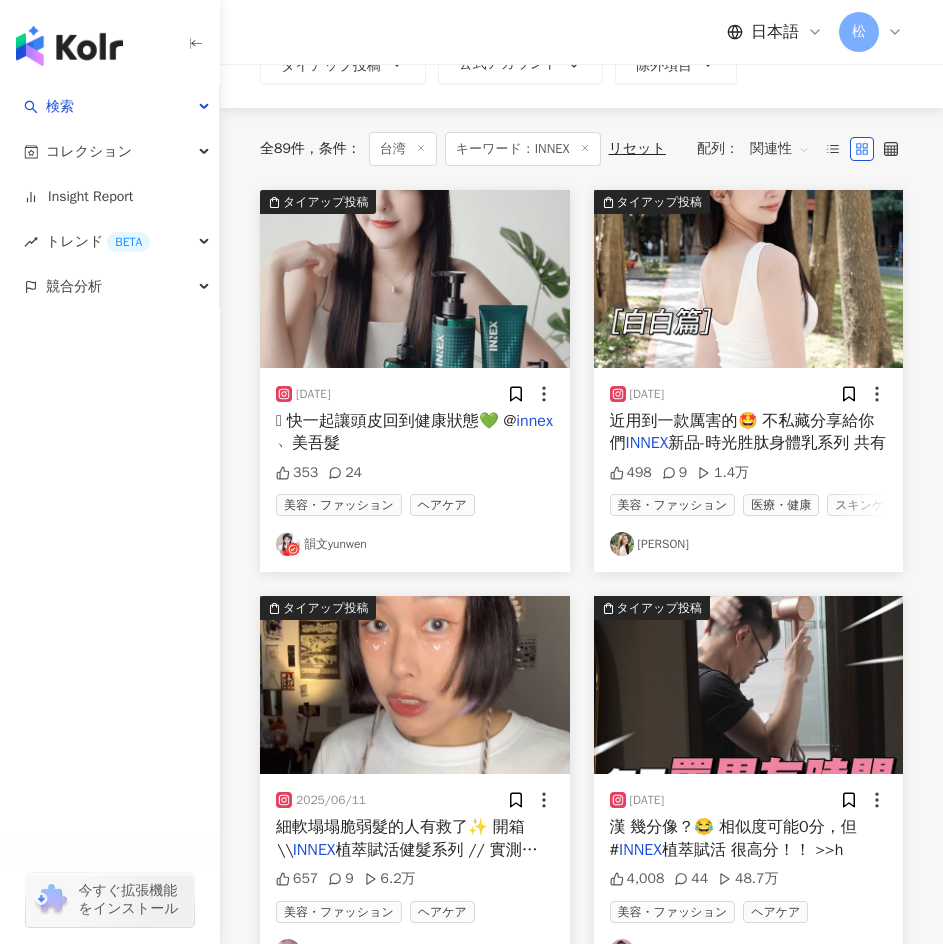 scroll, scrollTop: 100, scrollLeft: 0, axis: vertical 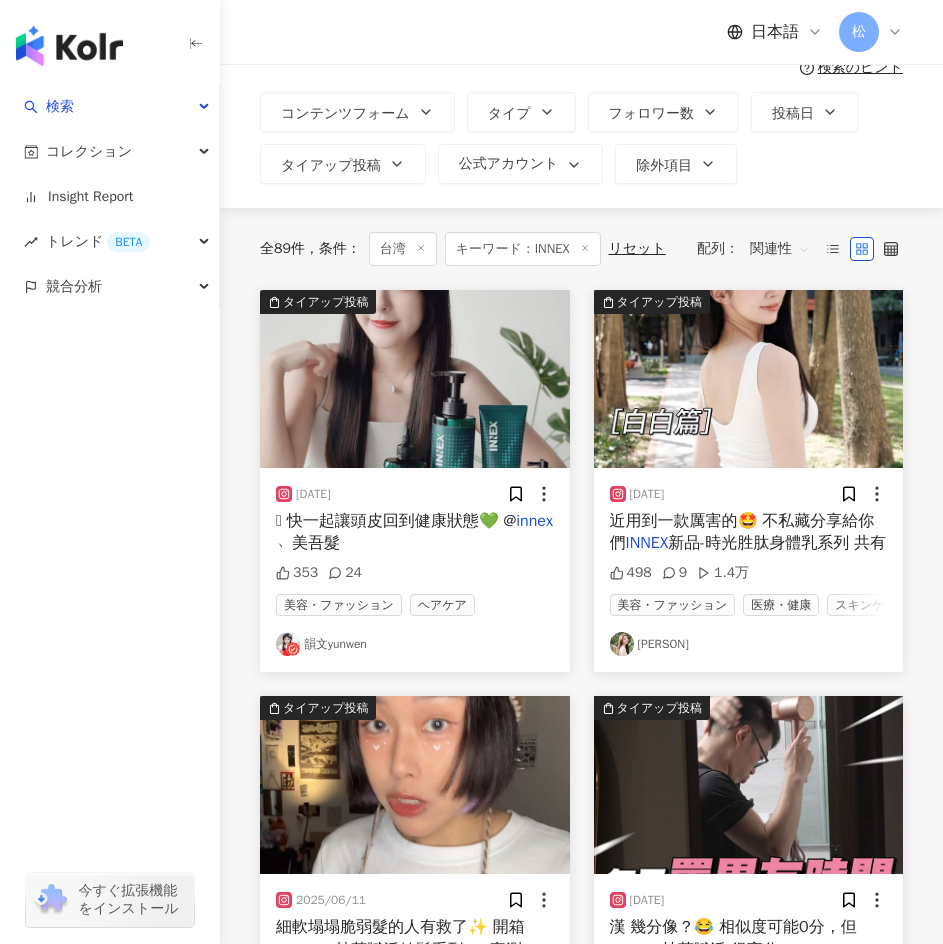 click on "近用到一款厲害的🤩
不私藏分享給你們" at bounding box center (742, 532) 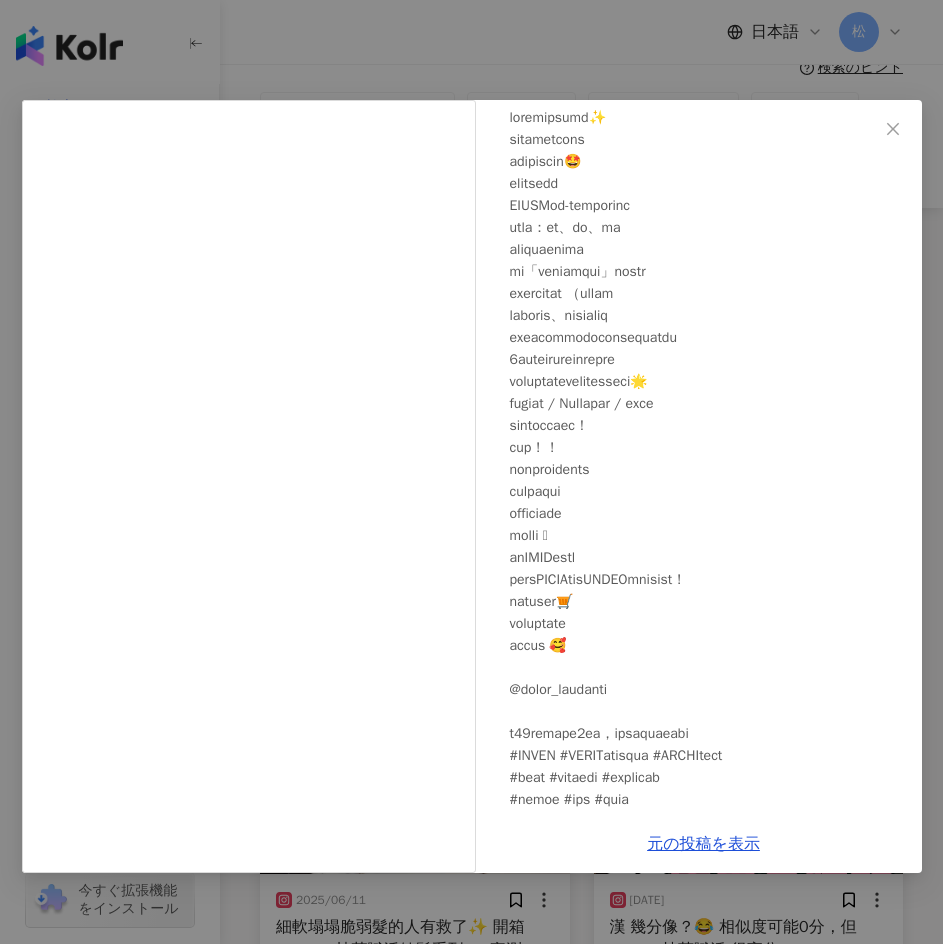 scroll, scrollTop: 125, scrollLeft: 0, axis: vertical 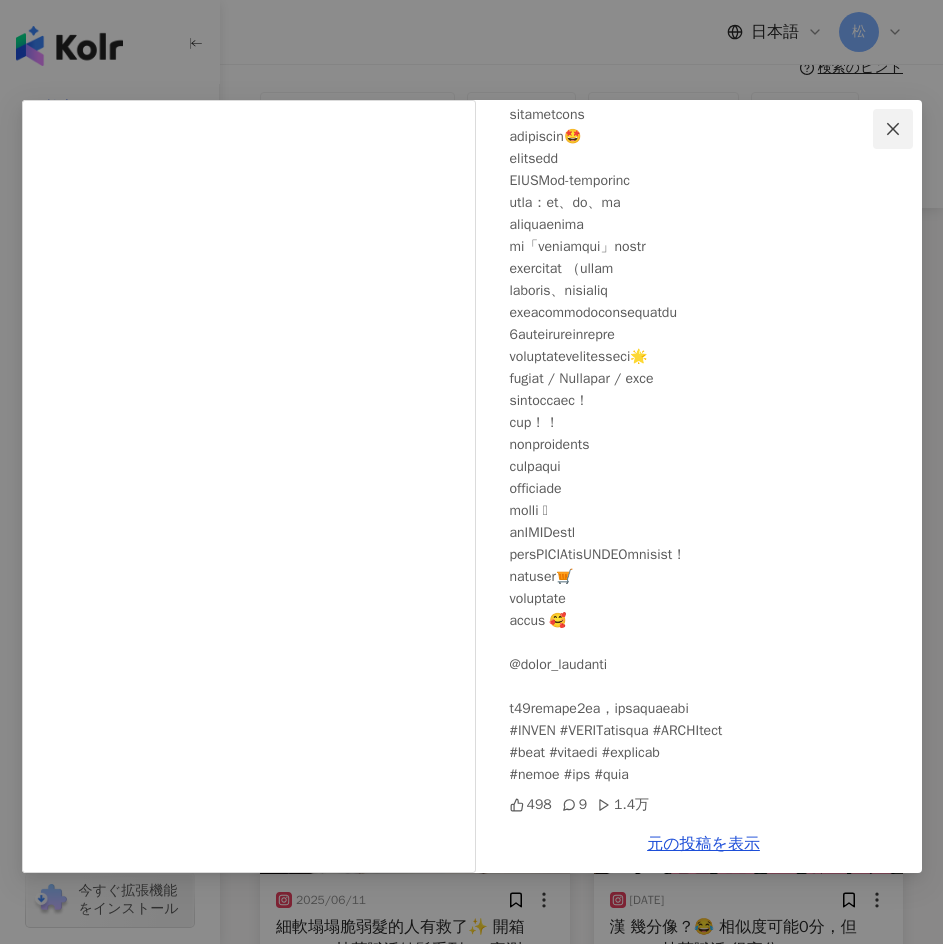 click 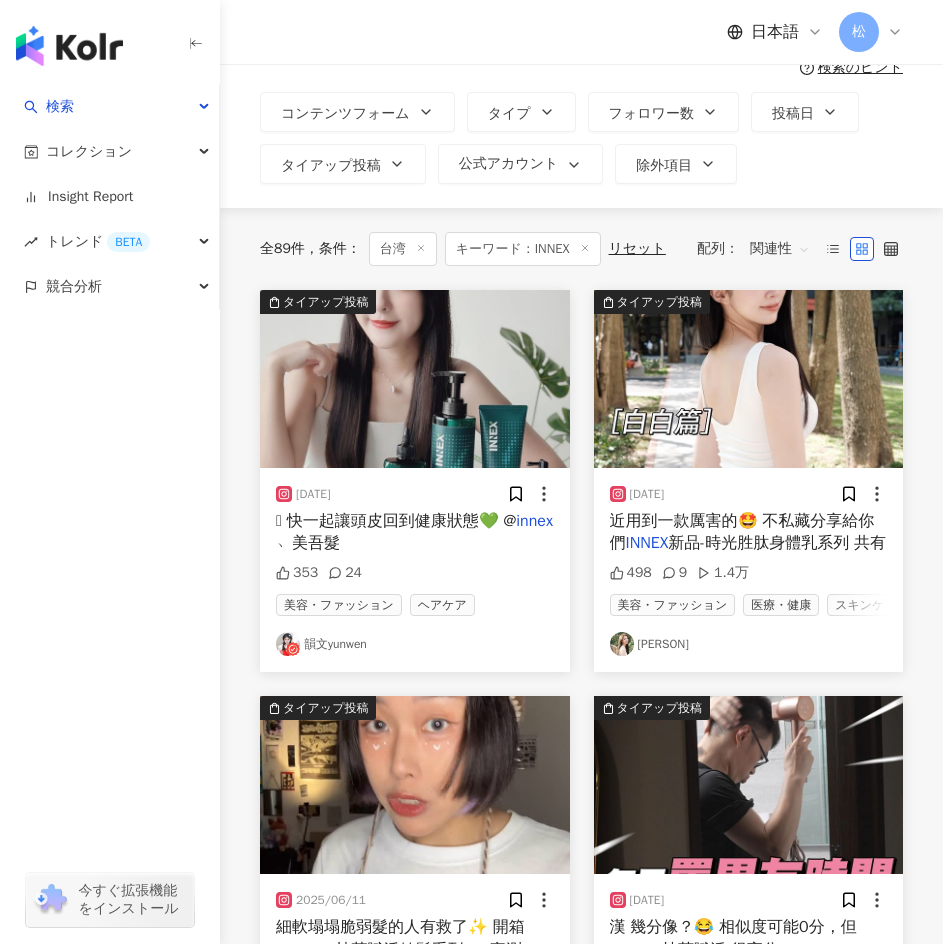 click at bounding box center (415, 379) 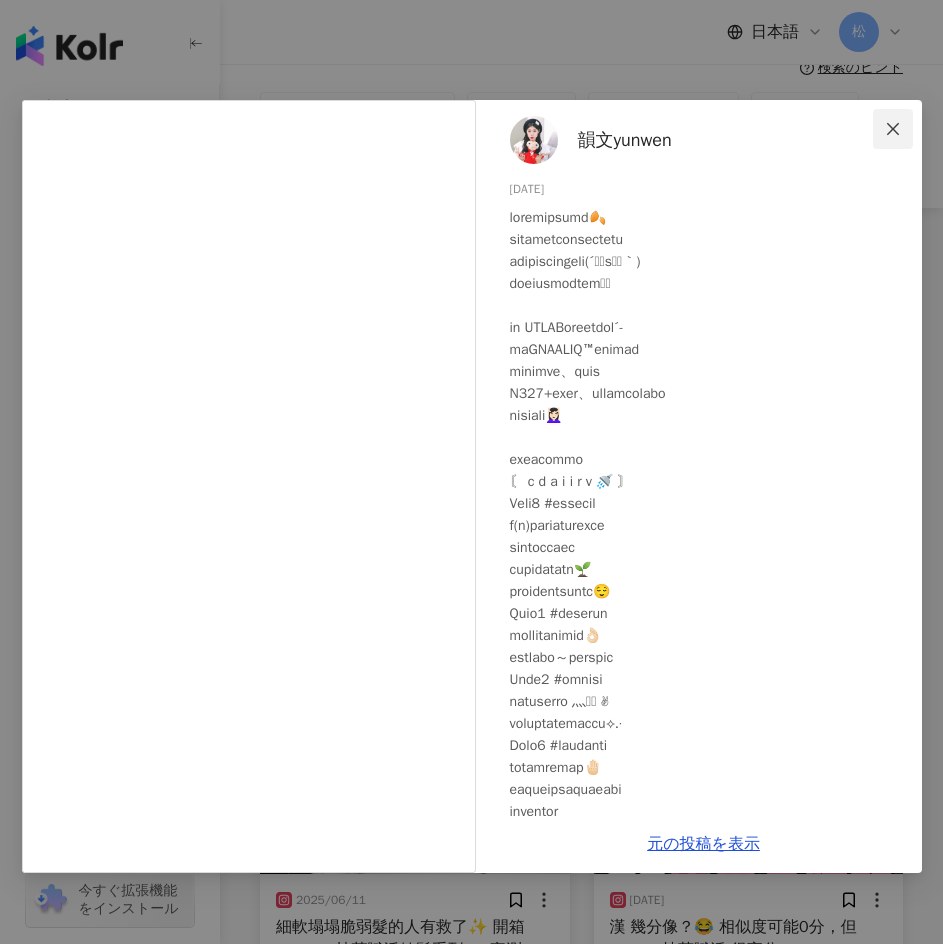 click 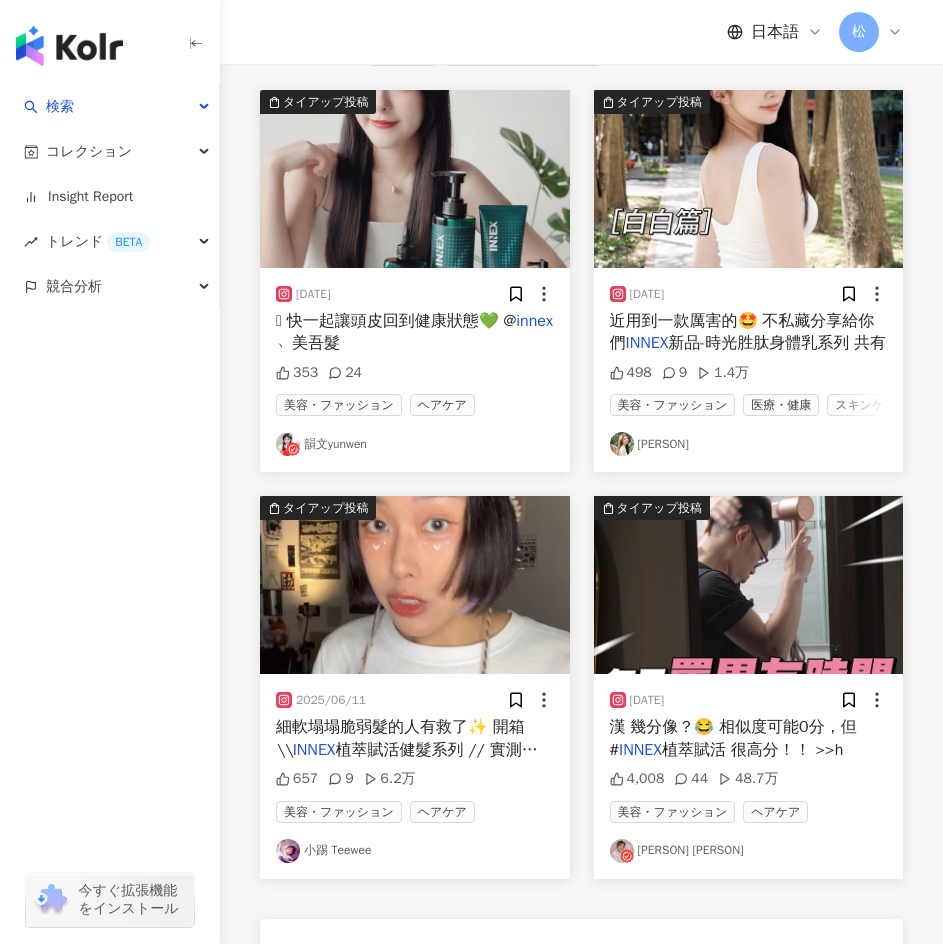 scroll, scrollTop: 400, scrollLeft: 0, axis: vertical 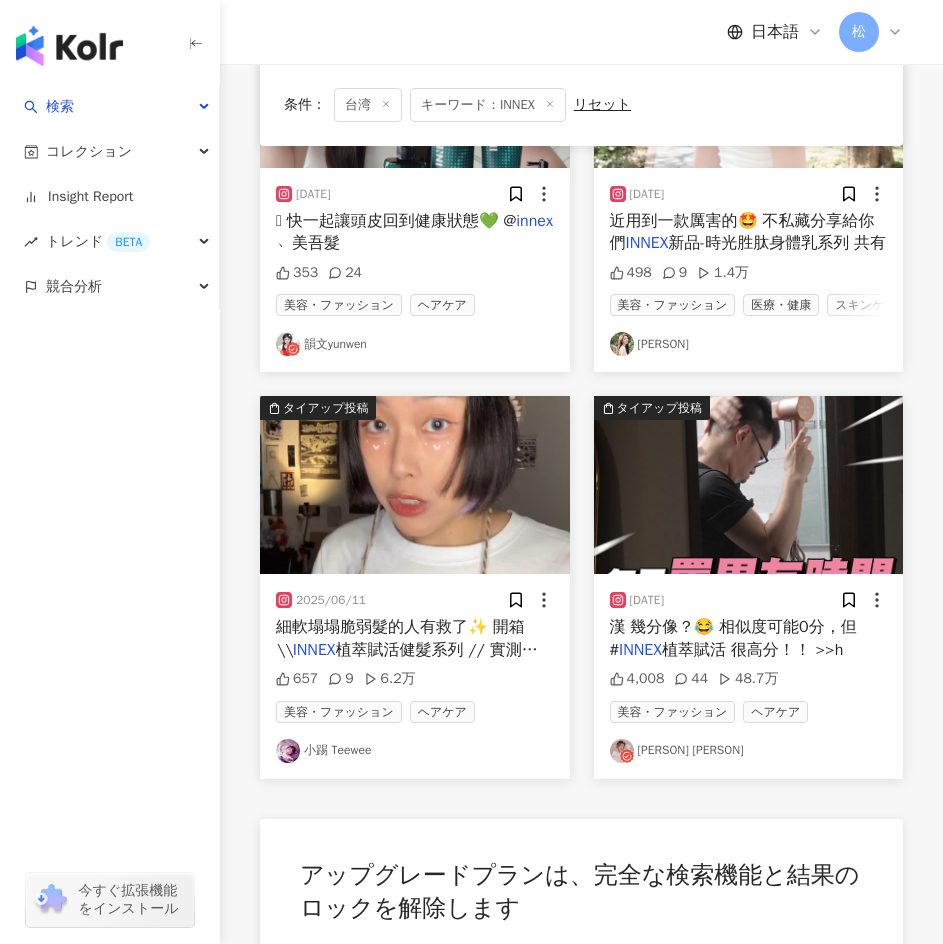 click at bounding box center (749, 485) 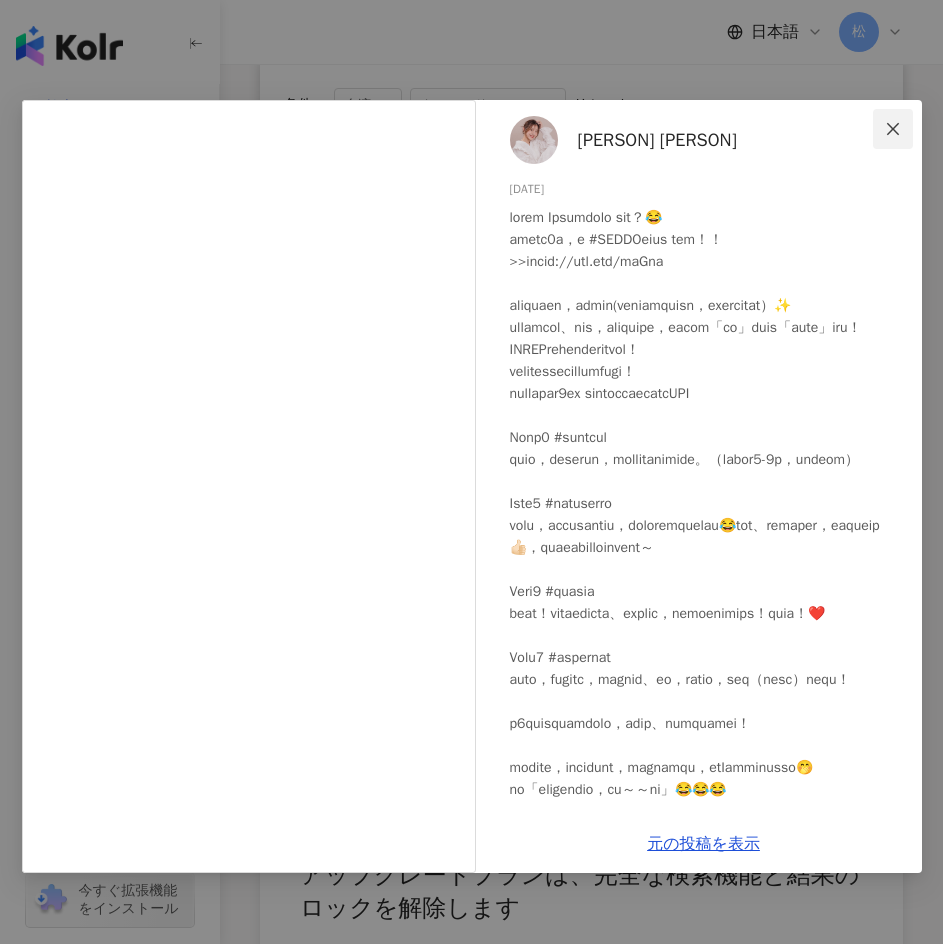 click 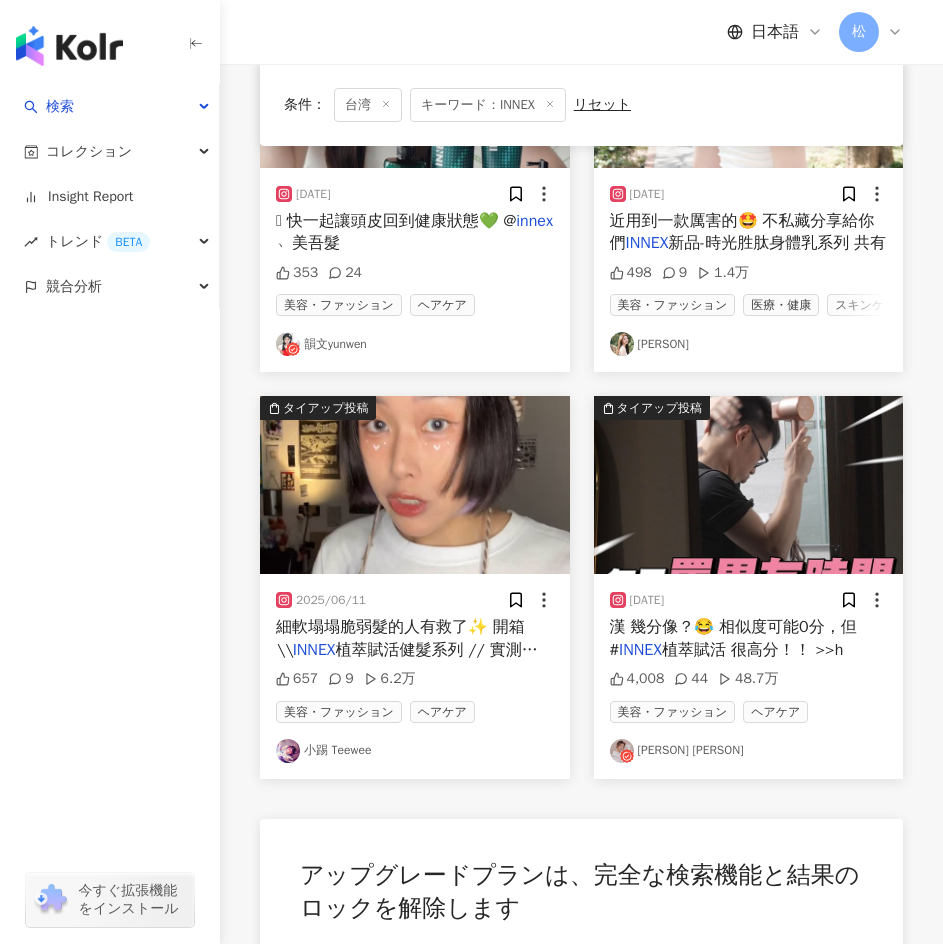 click on "INNEX" at bounding box center [314, 650] 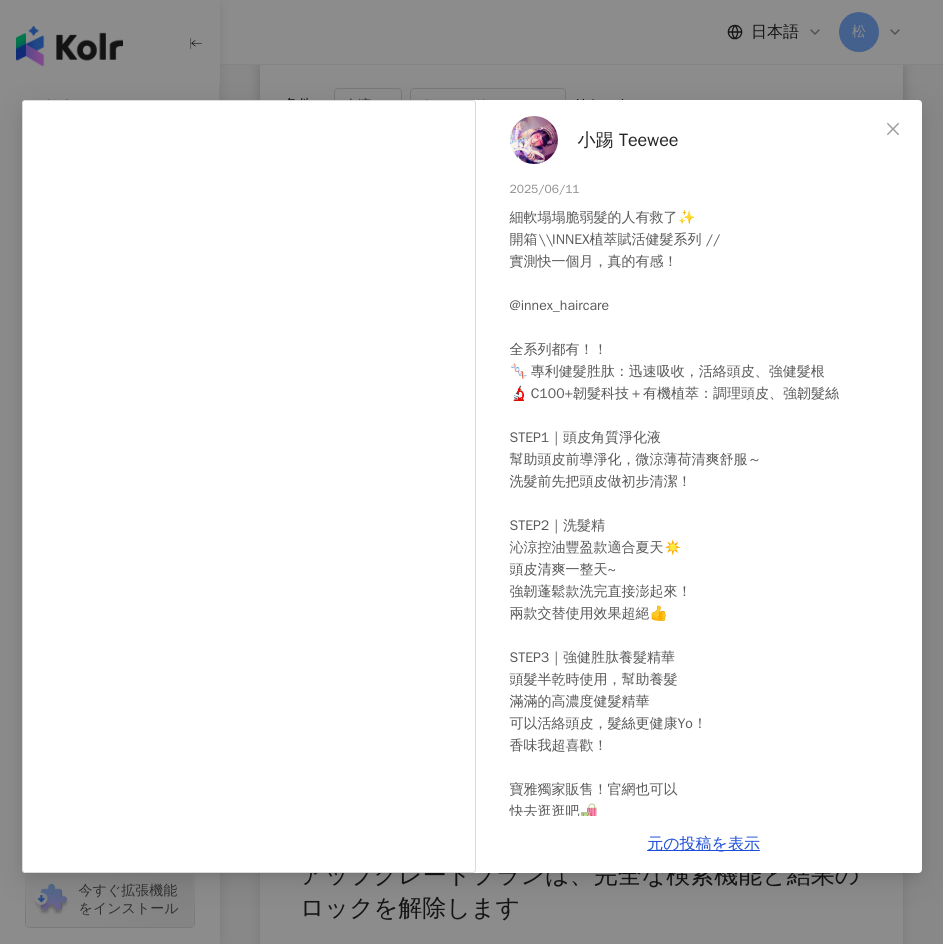 scroll, scrollTop: 81, scrollLeft: 0, axis: vertical 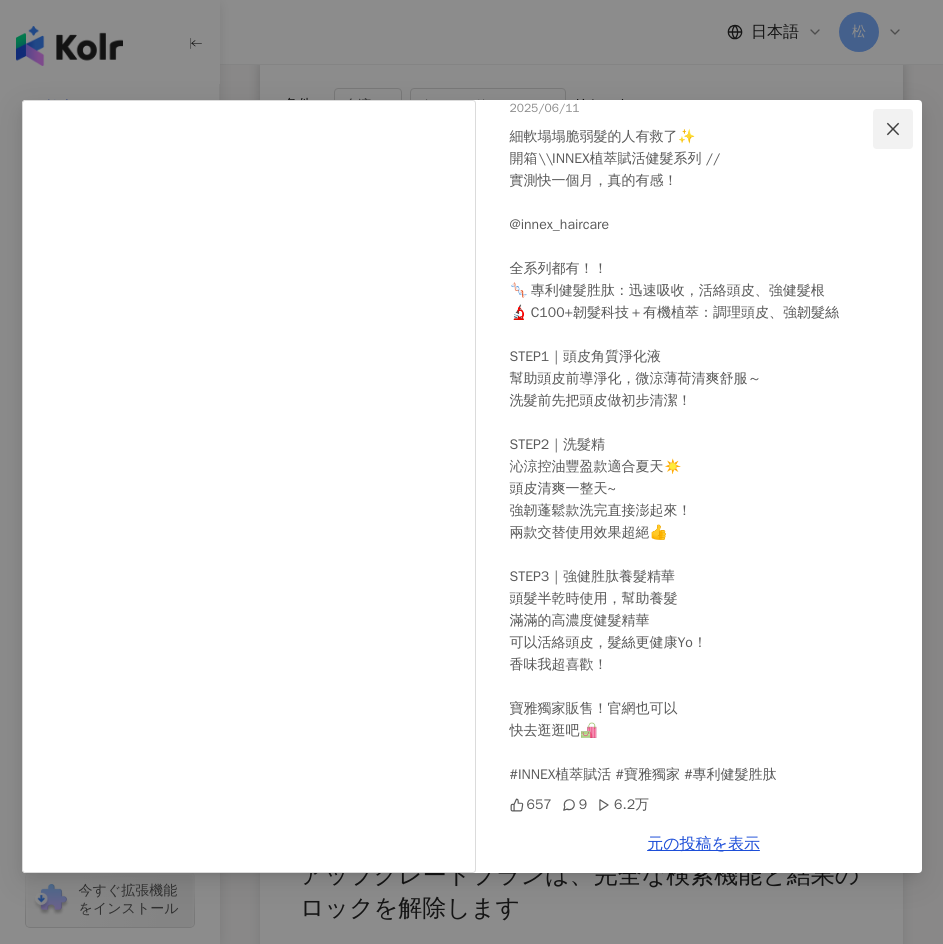 click 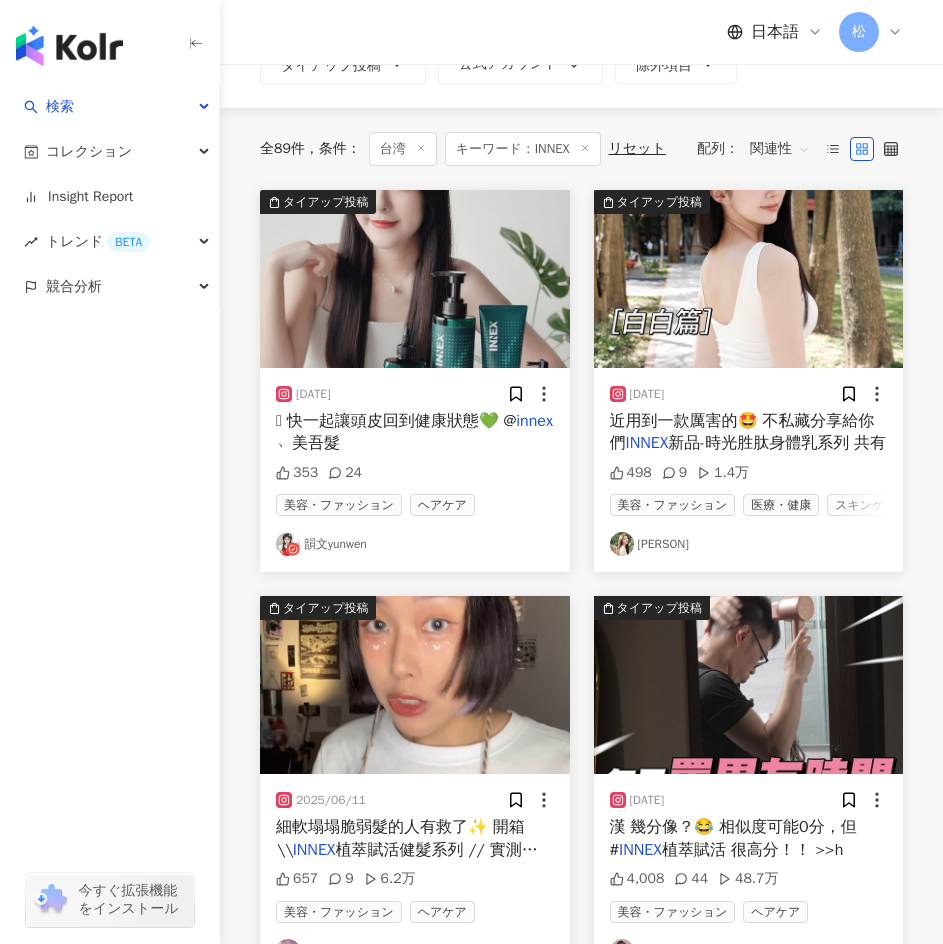 scroll, scrollTop: 0, scrollLeft: 0, axis: both 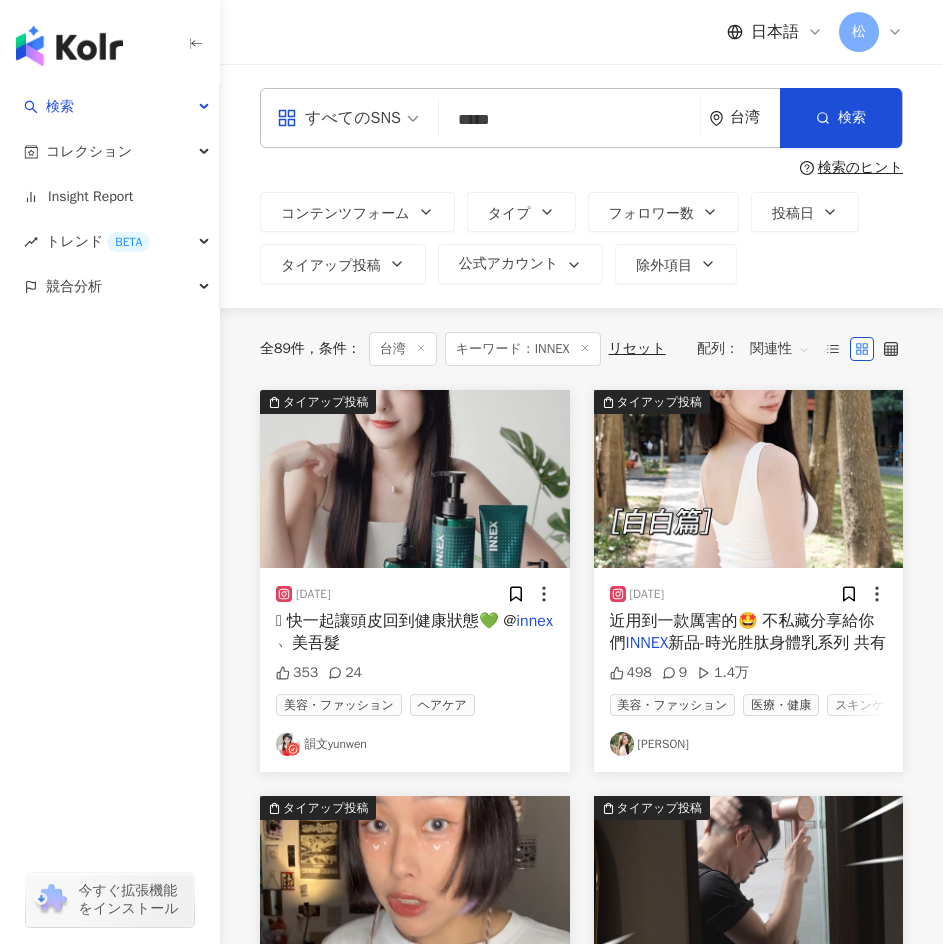 drag, startPoint x: 554, startPoint y: 132, endPoint x: 427, endPoint y: 131, distance: 127.00394 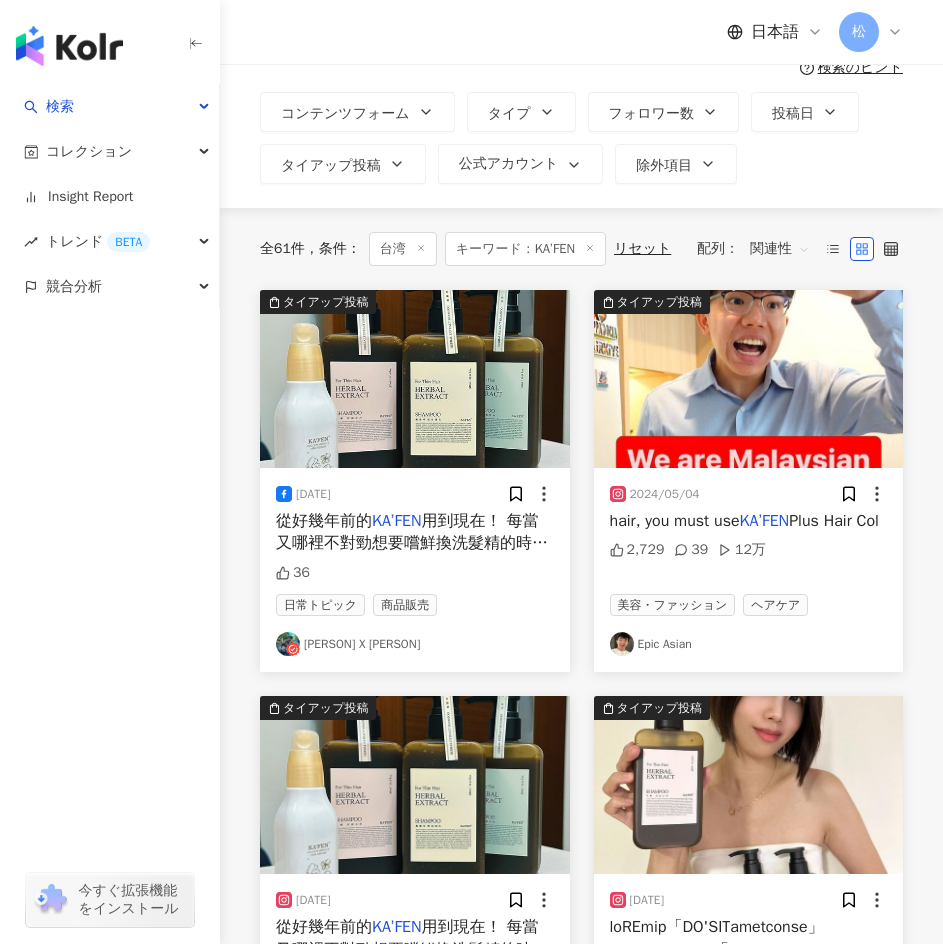 scroll, scrollTop: 0, scrollLeft: 0, axis: both 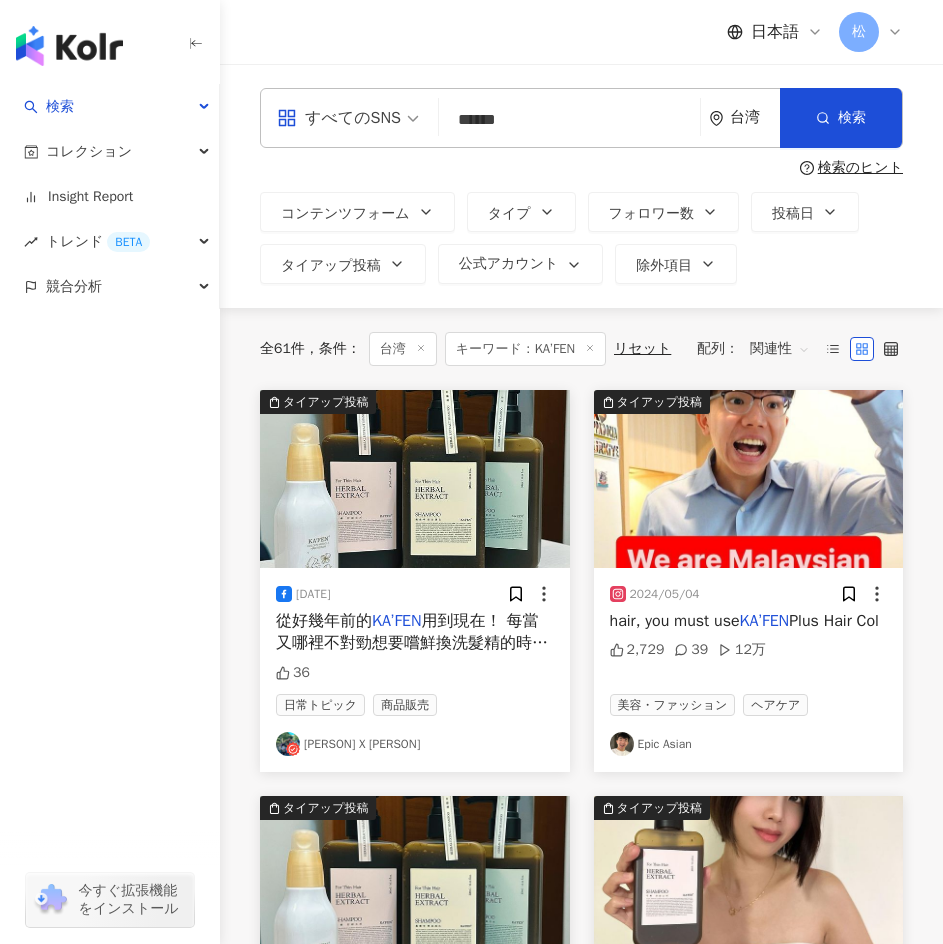 drag, startPoint x: 512, startPoint y: 121, endPoint x: 440, endPoint y: 138, distance: 73.97973 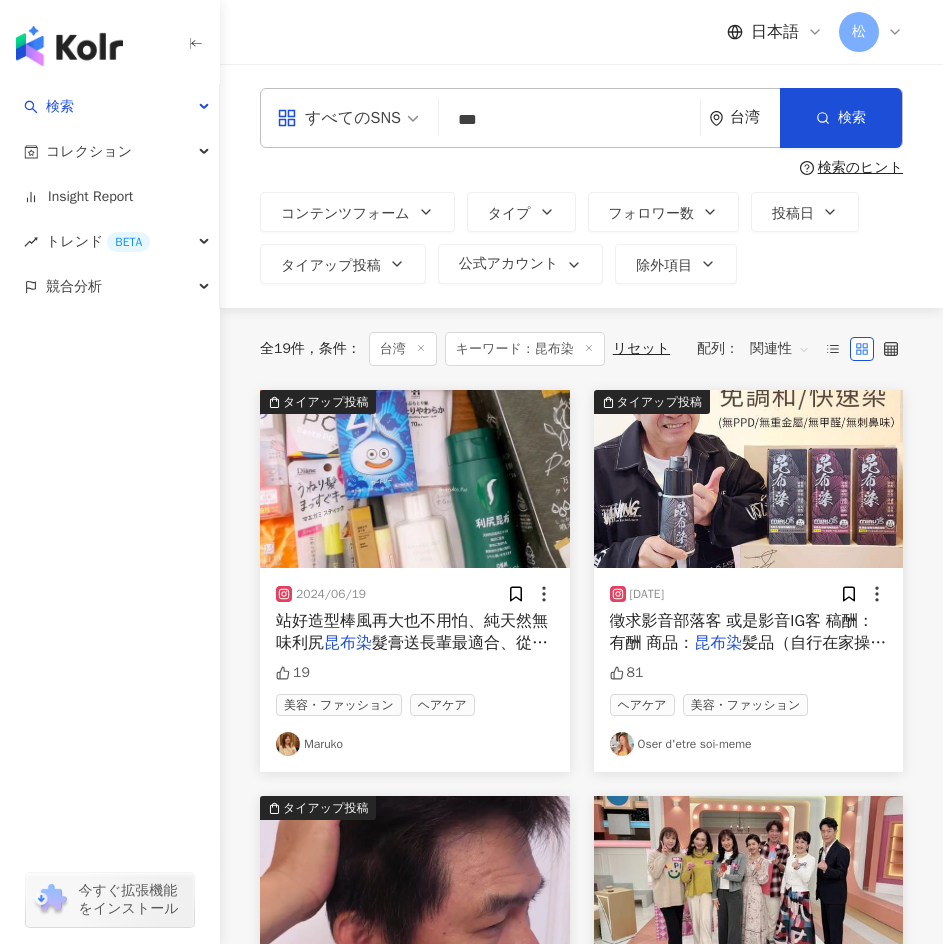 click at bounding box center (415, 479) 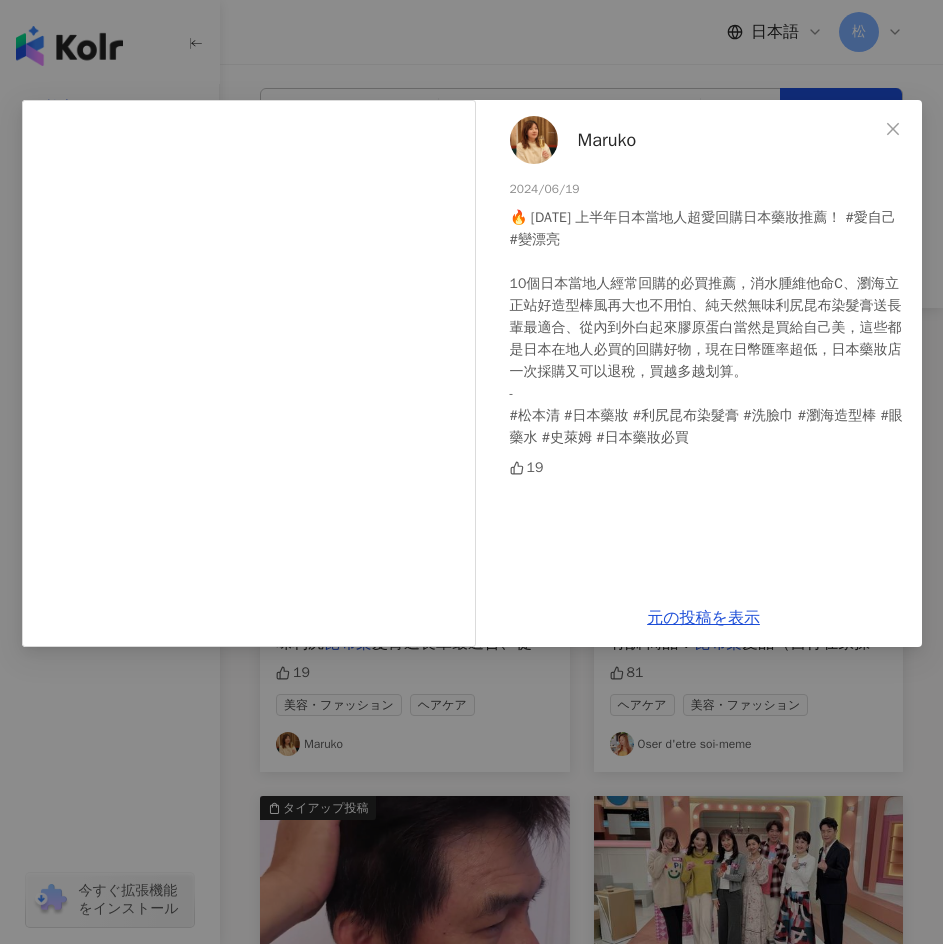 click on "Maruko" at bounding box center [607, 140] 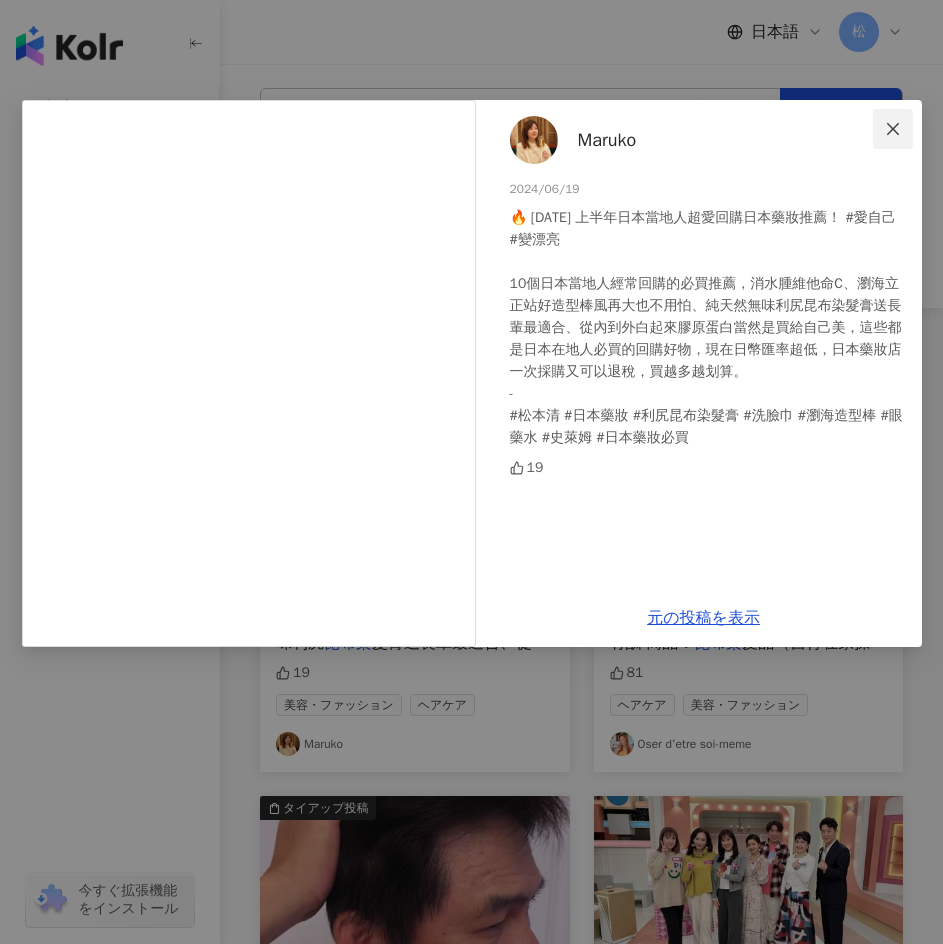 click 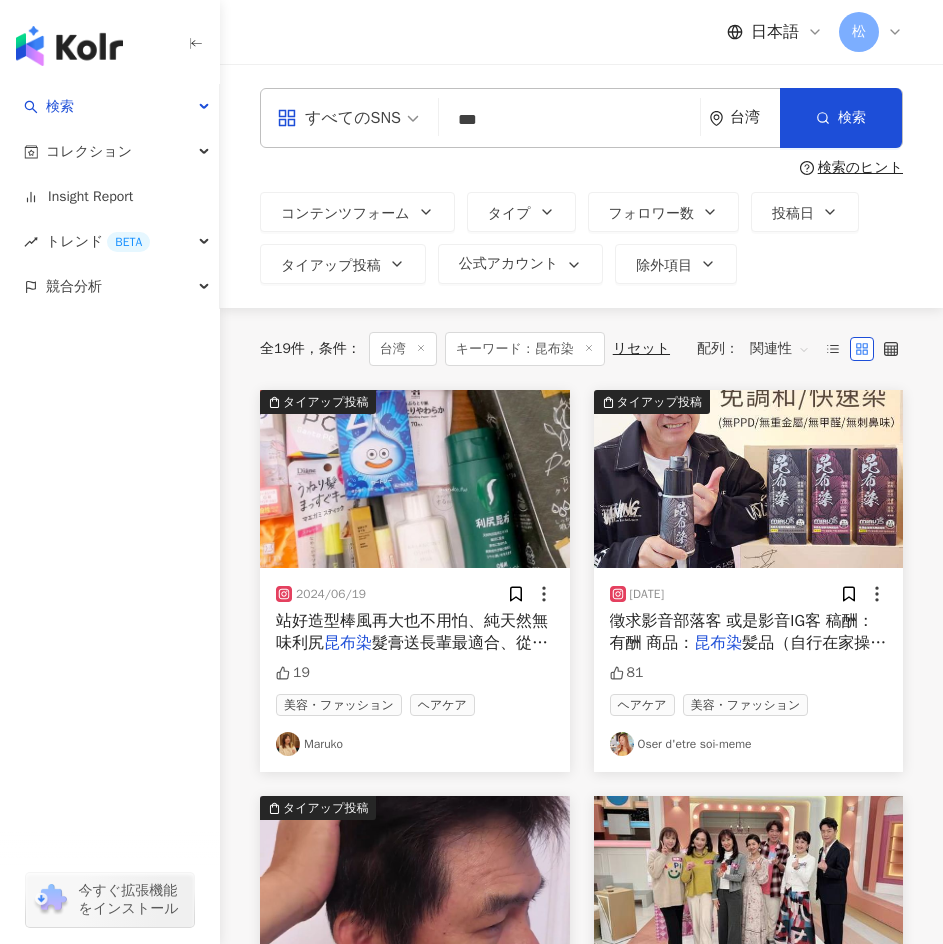 drag, startPoint x: 520, startPoint y: 118, endPoint x: 445, endPoint y: 119, distance: 75.00667 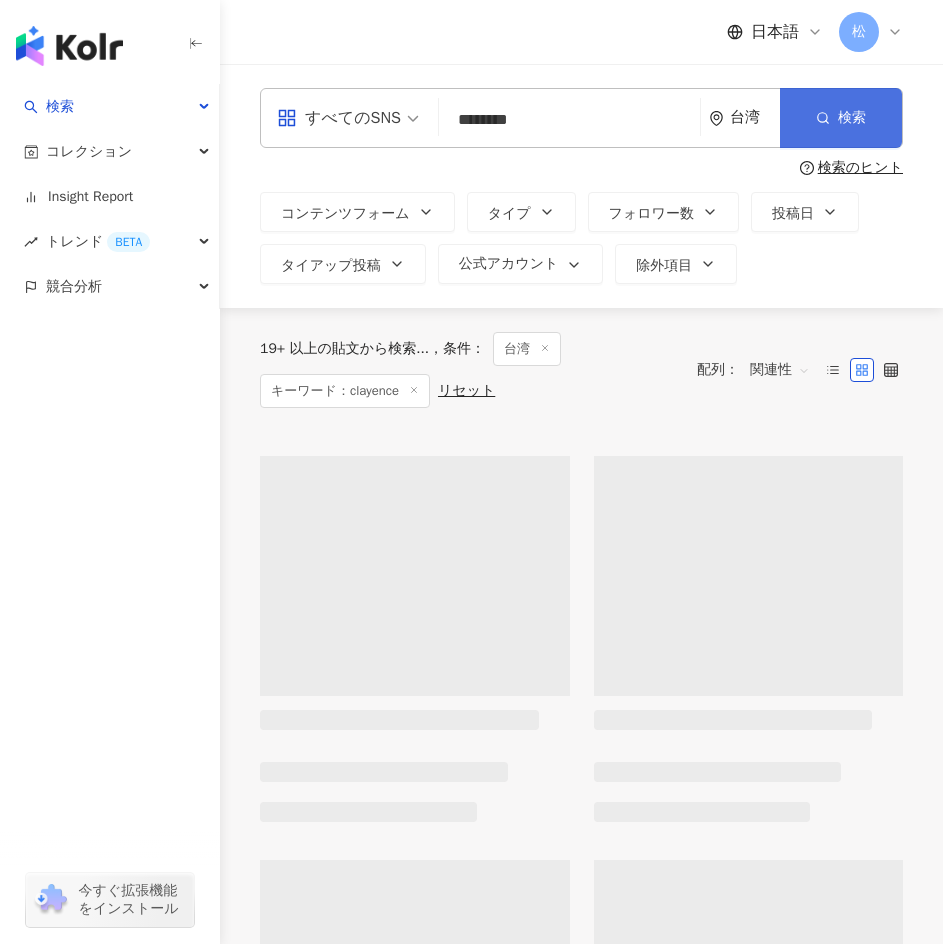 type on "********" 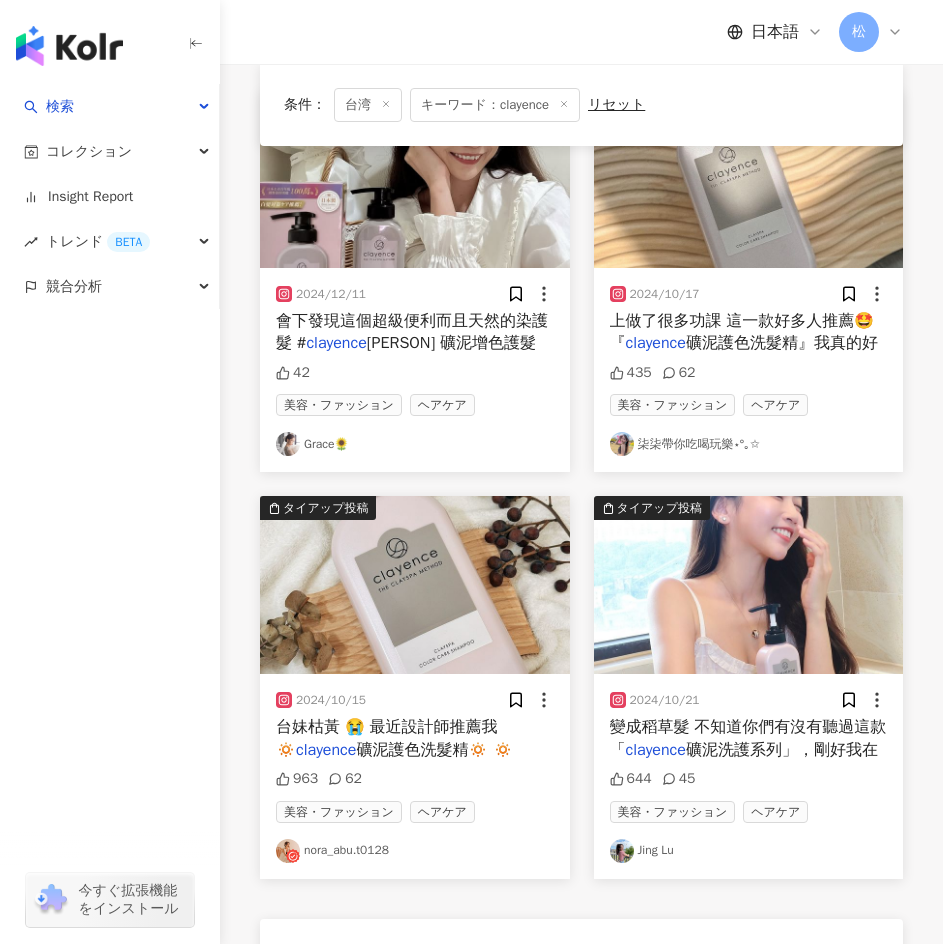 scroll, scrollTop: 100, scrollLeft: 0, axis: vertical 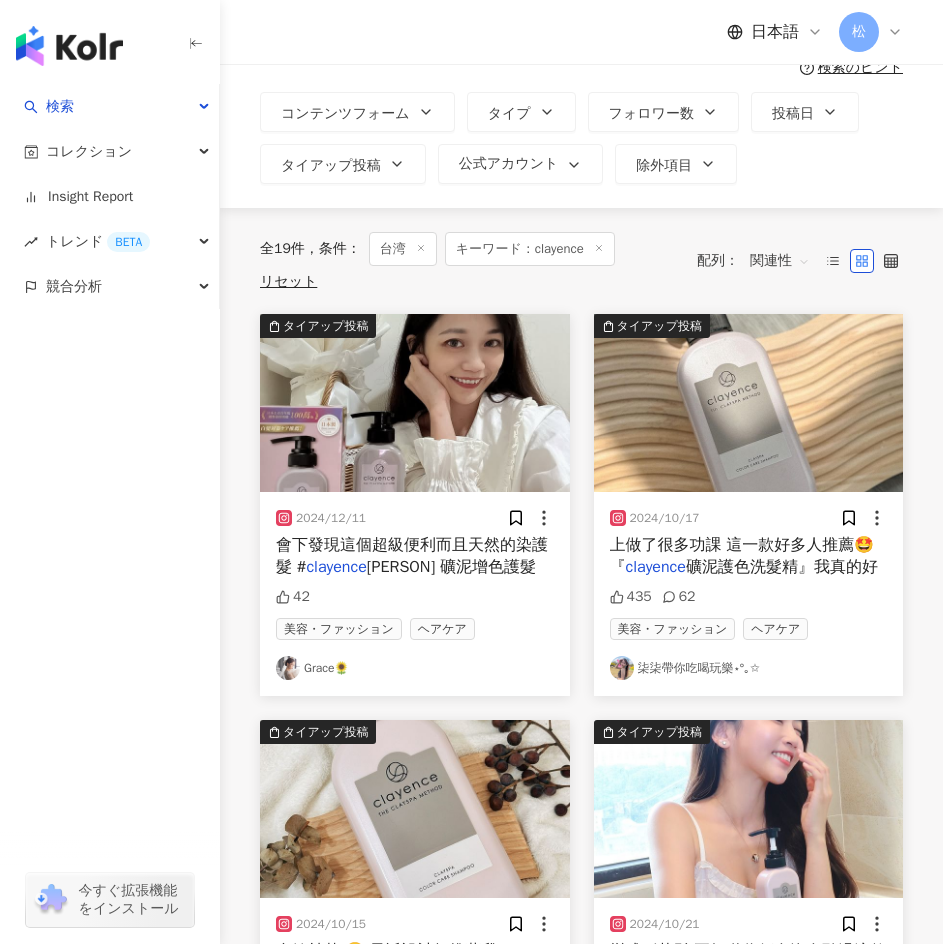 click at bounding box center (415, 403) 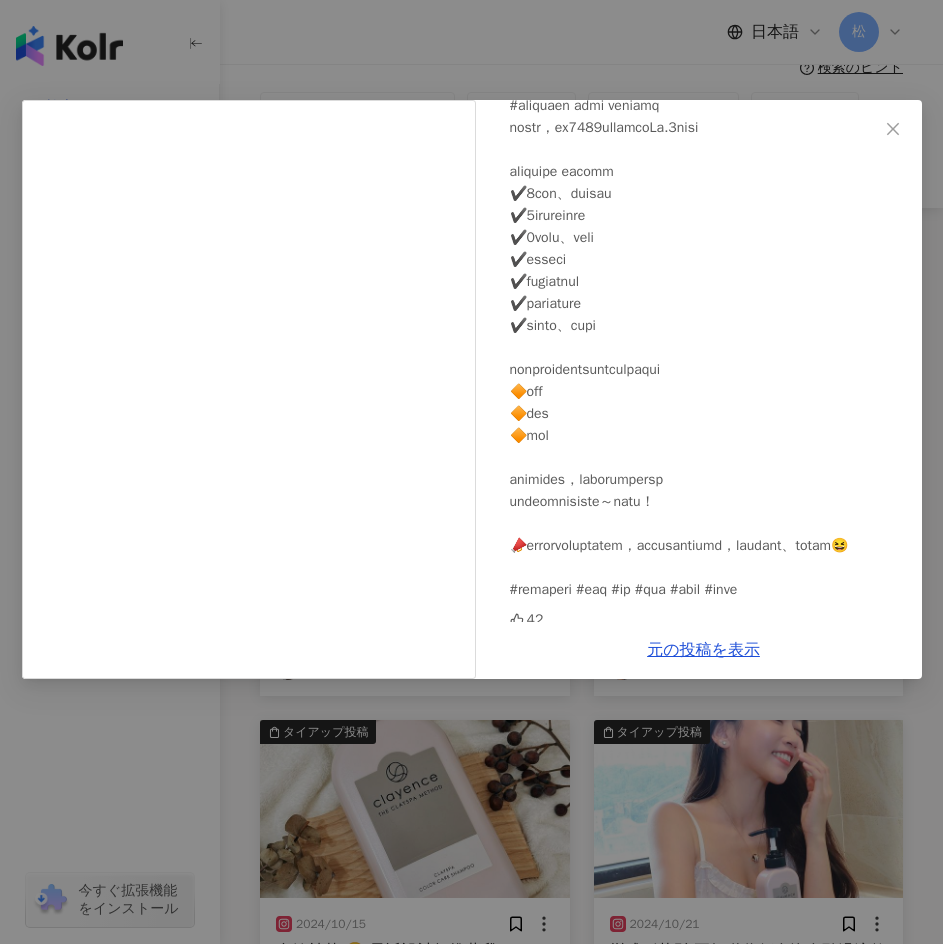scroll, scrollTop: 253, scrollLeft: 0, axis: vertical 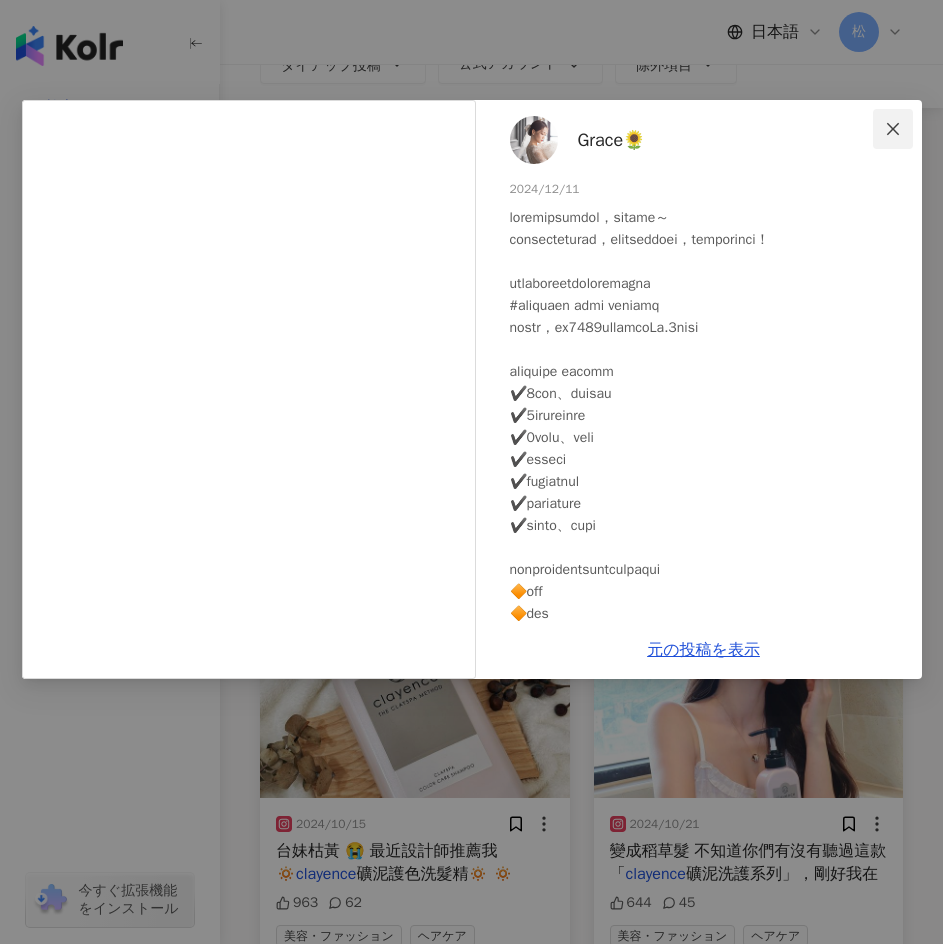 click 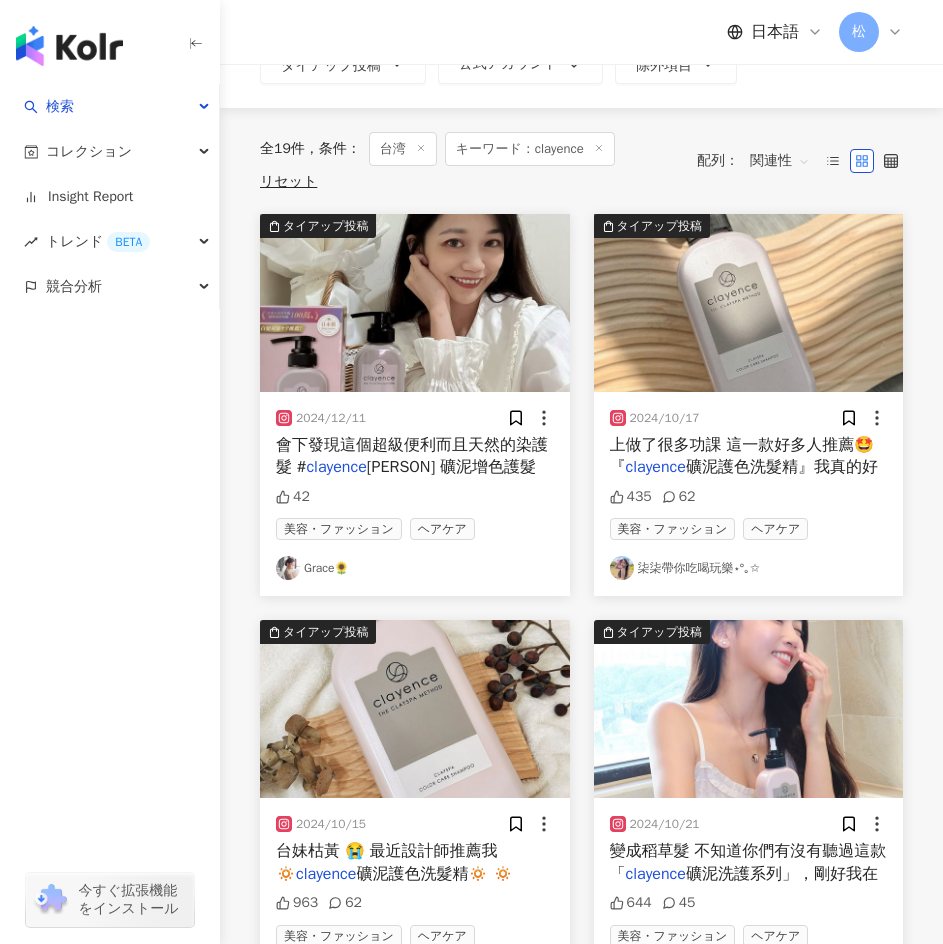 scroll, scrollTop: 0, scrollLeft: 0, axis: both 